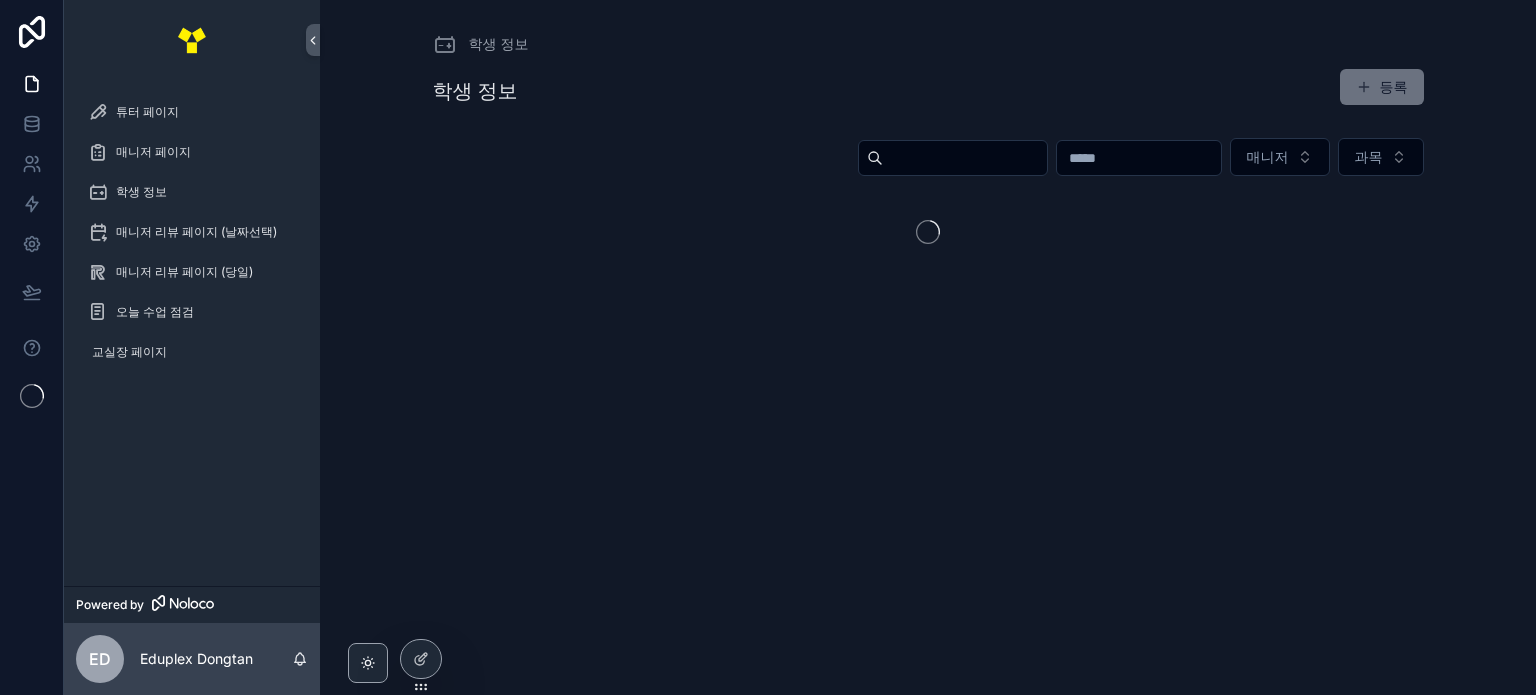 scroll, scrollTop: 0, scrollLeft: 0, axis: both 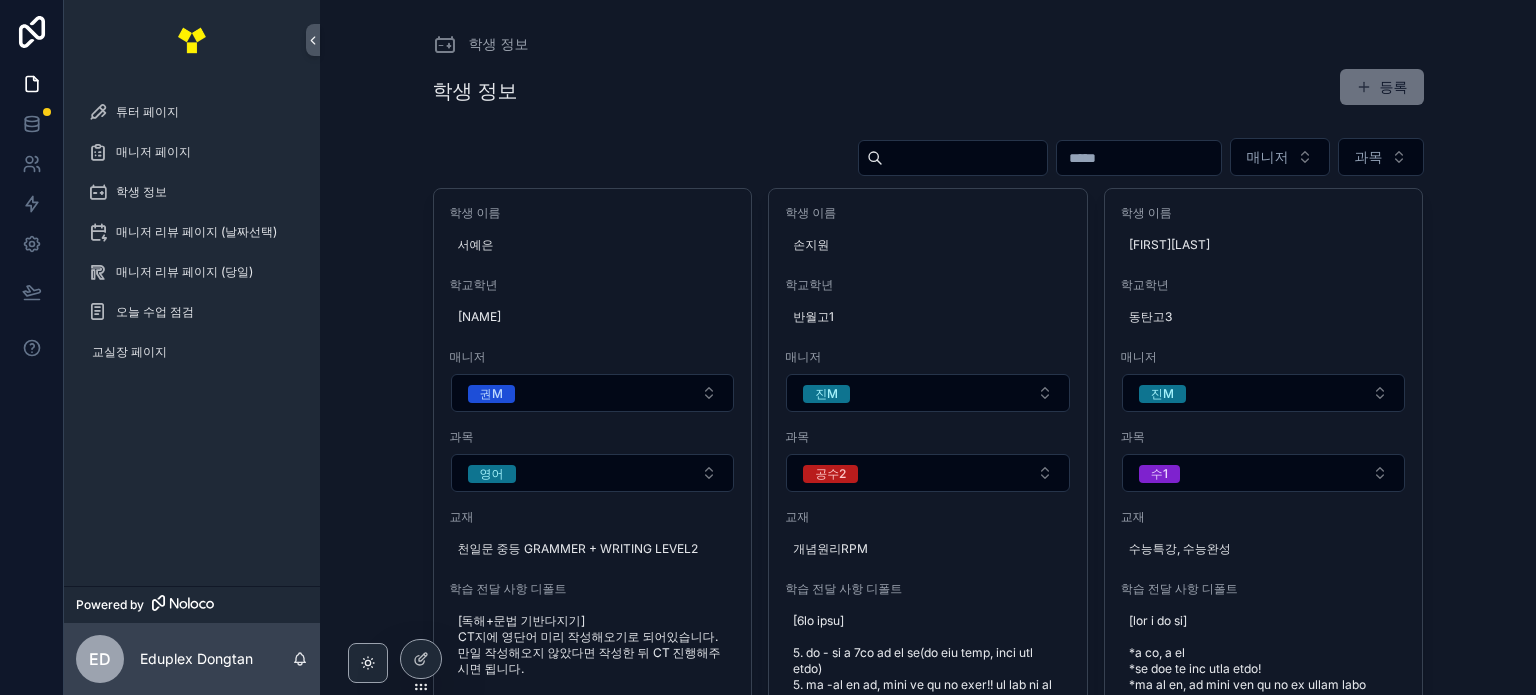 click at bounding box center [1139, 158] 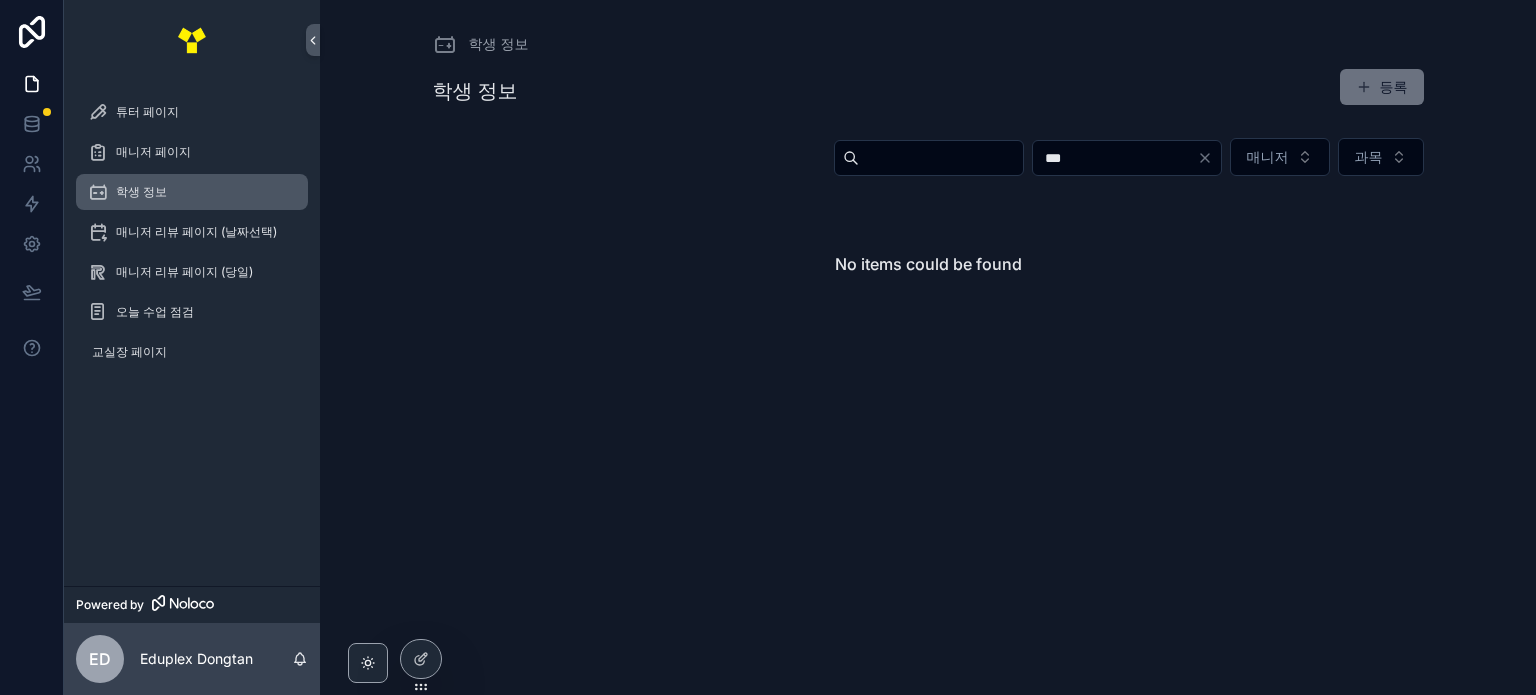 click on "학생 정보" at bounding box center (192, 192) 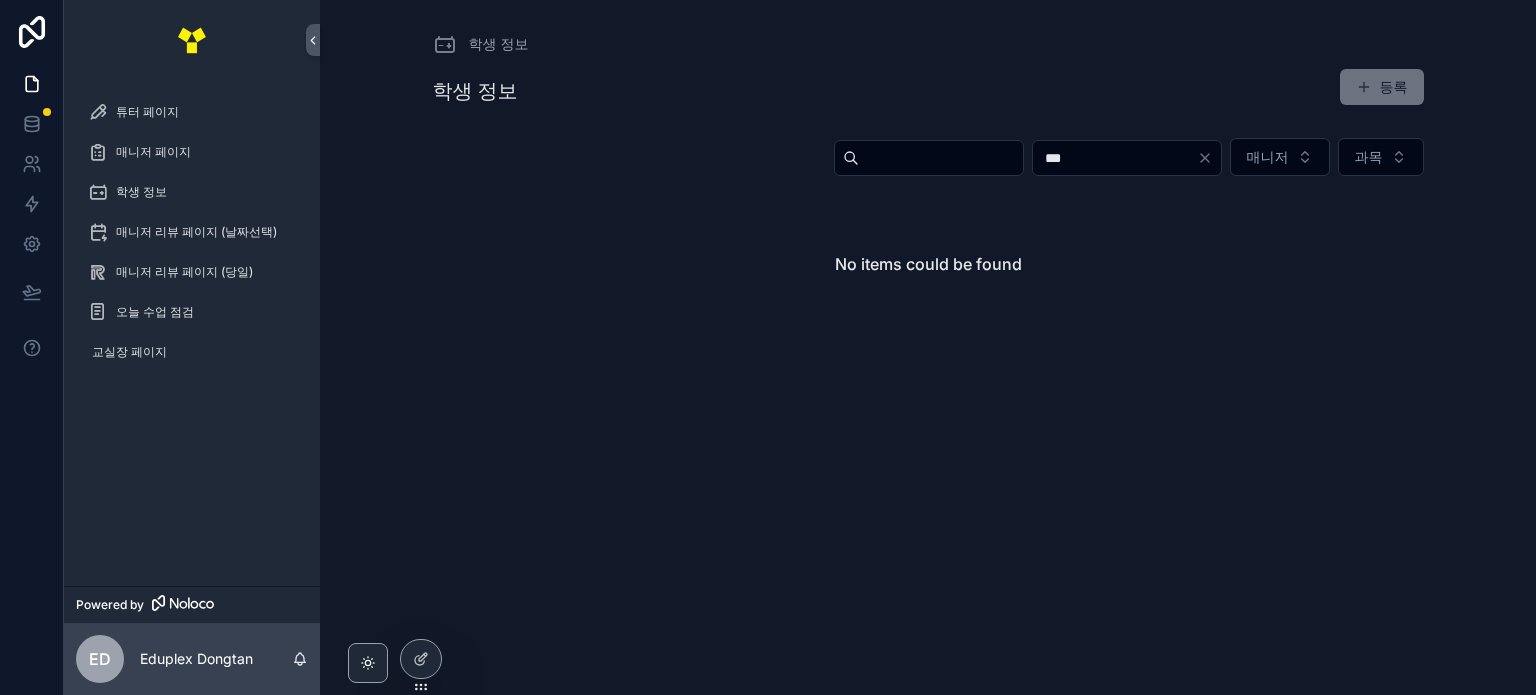 click on "***" at bounding box center [1115, 158] 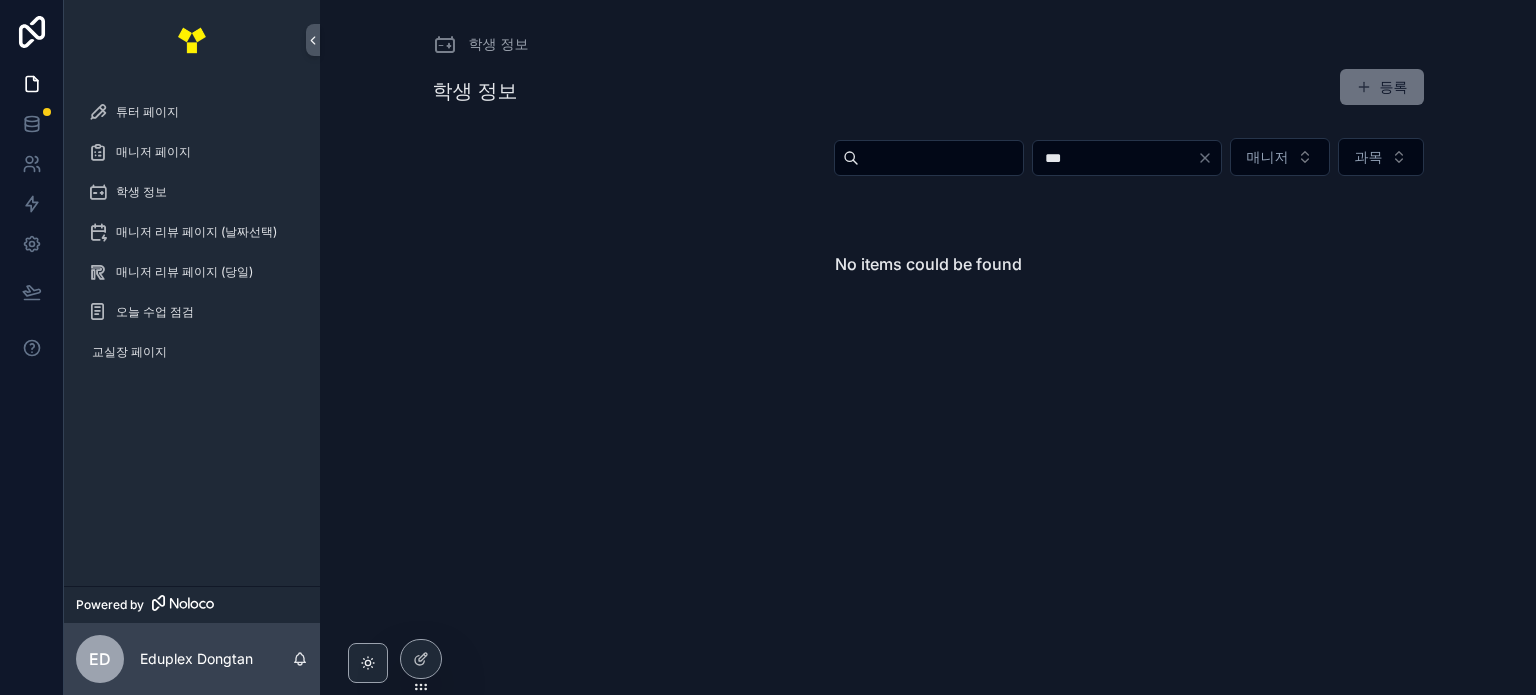 click on "학생 정보 등록 *** 매니저 과목 No items could be found" at bounding box center [928, 236] 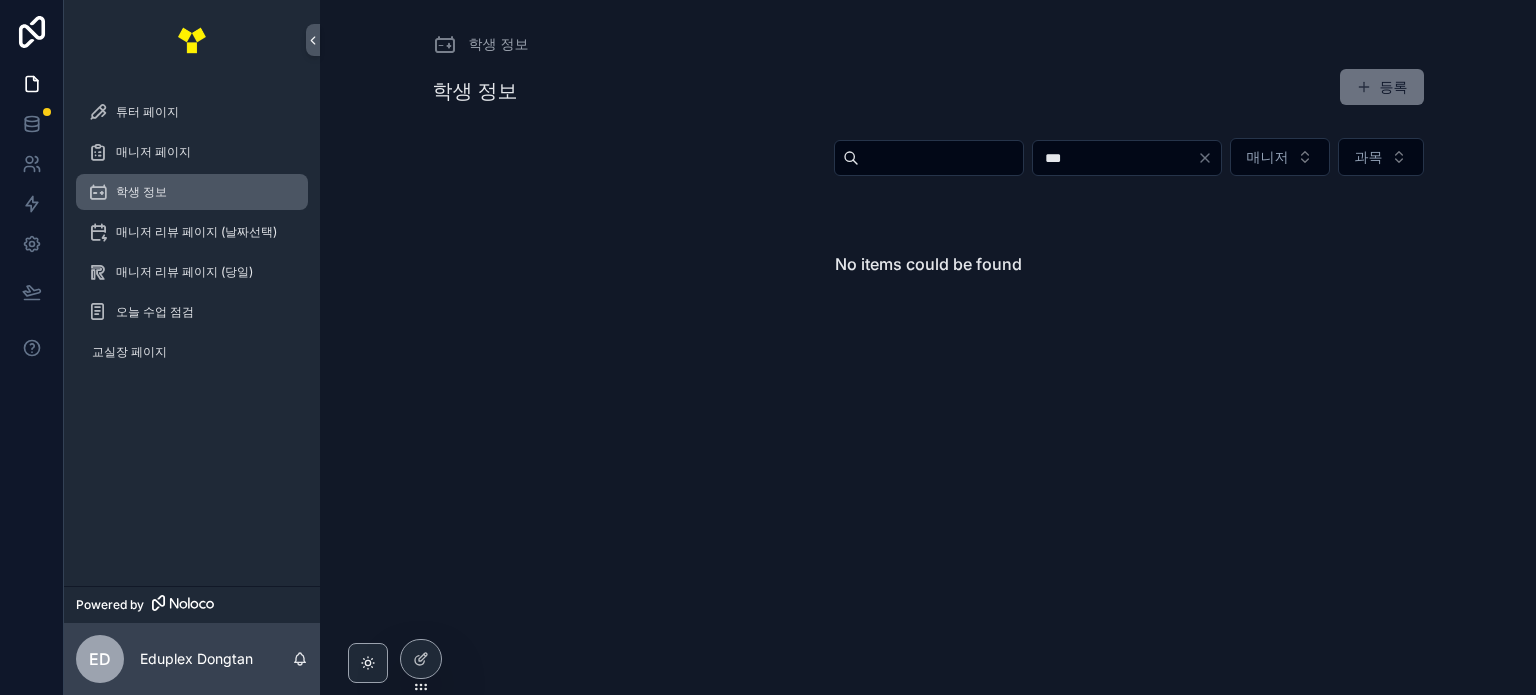 click on "학생 정보" at bounding box center (141, 192) 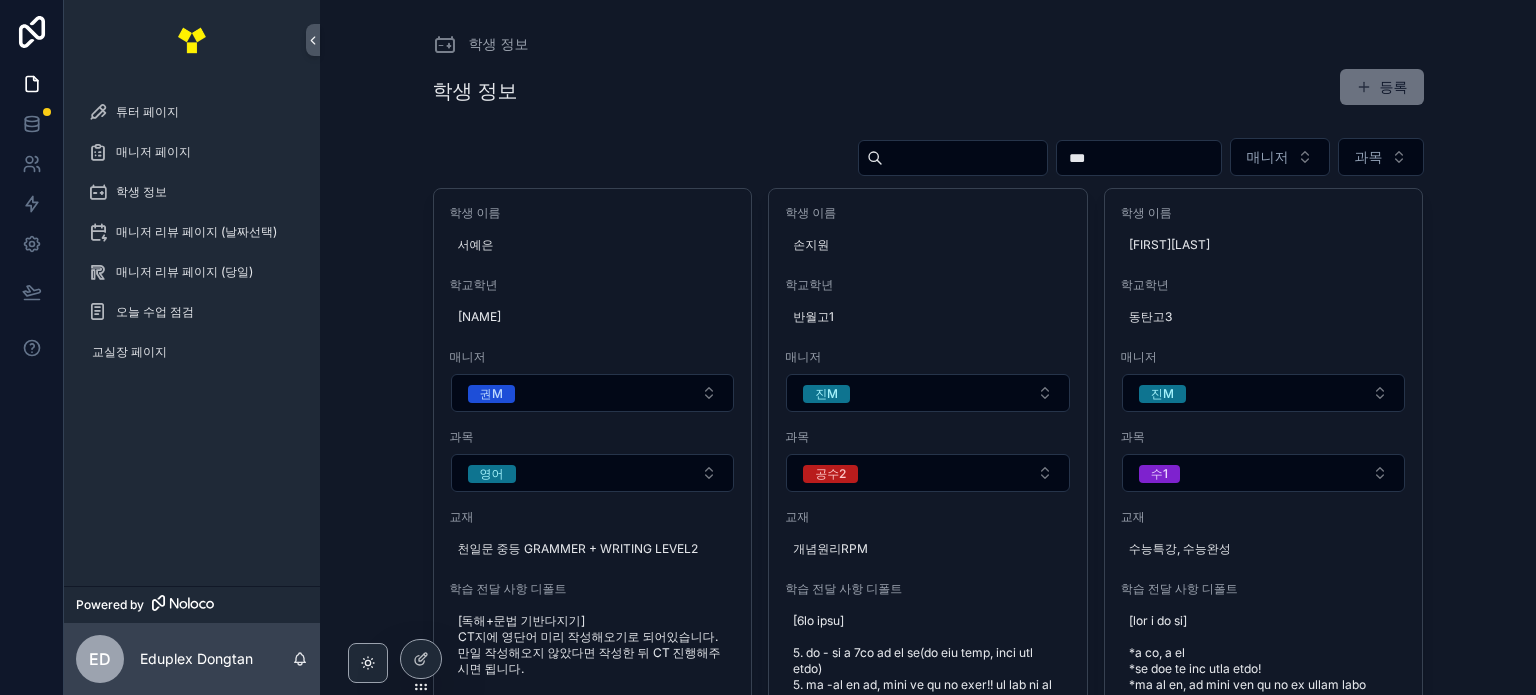 click on "***" at bounding box center (1139, 158) 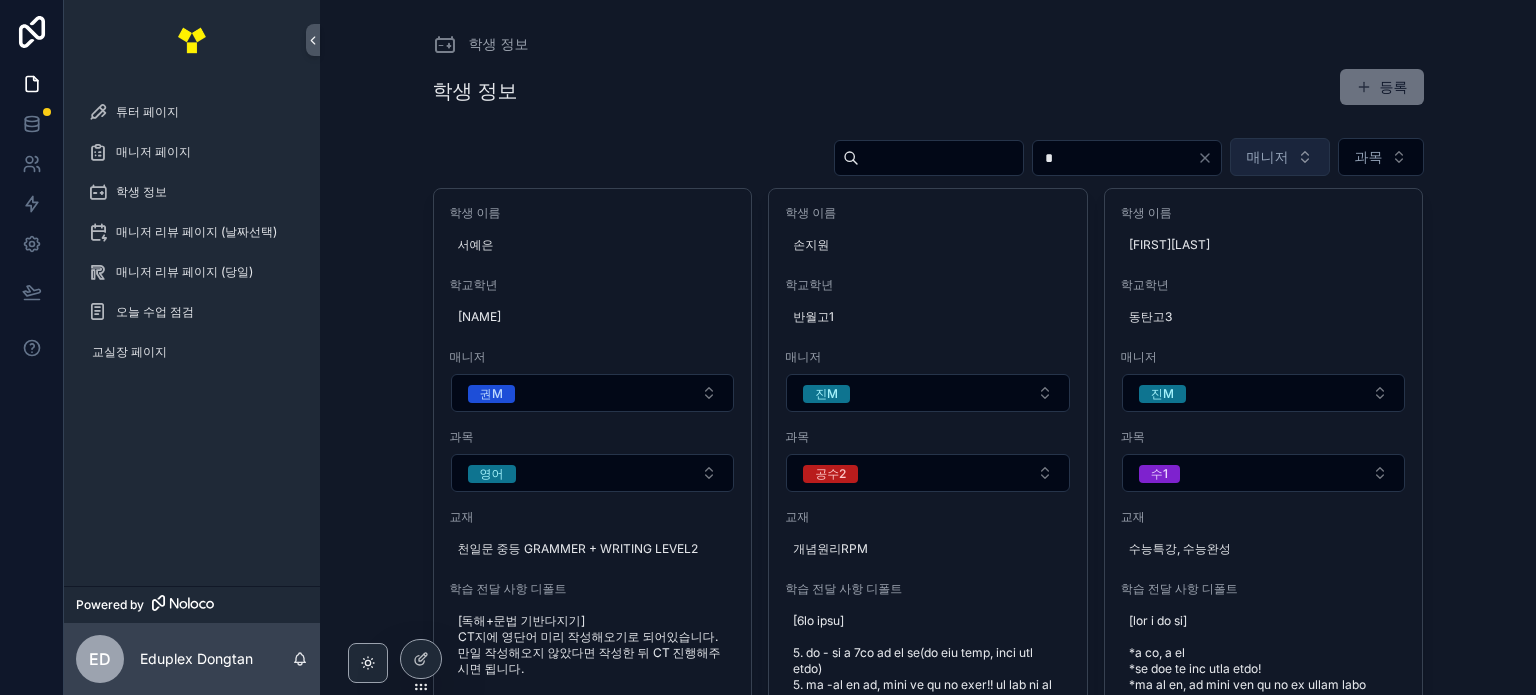 type on "*" 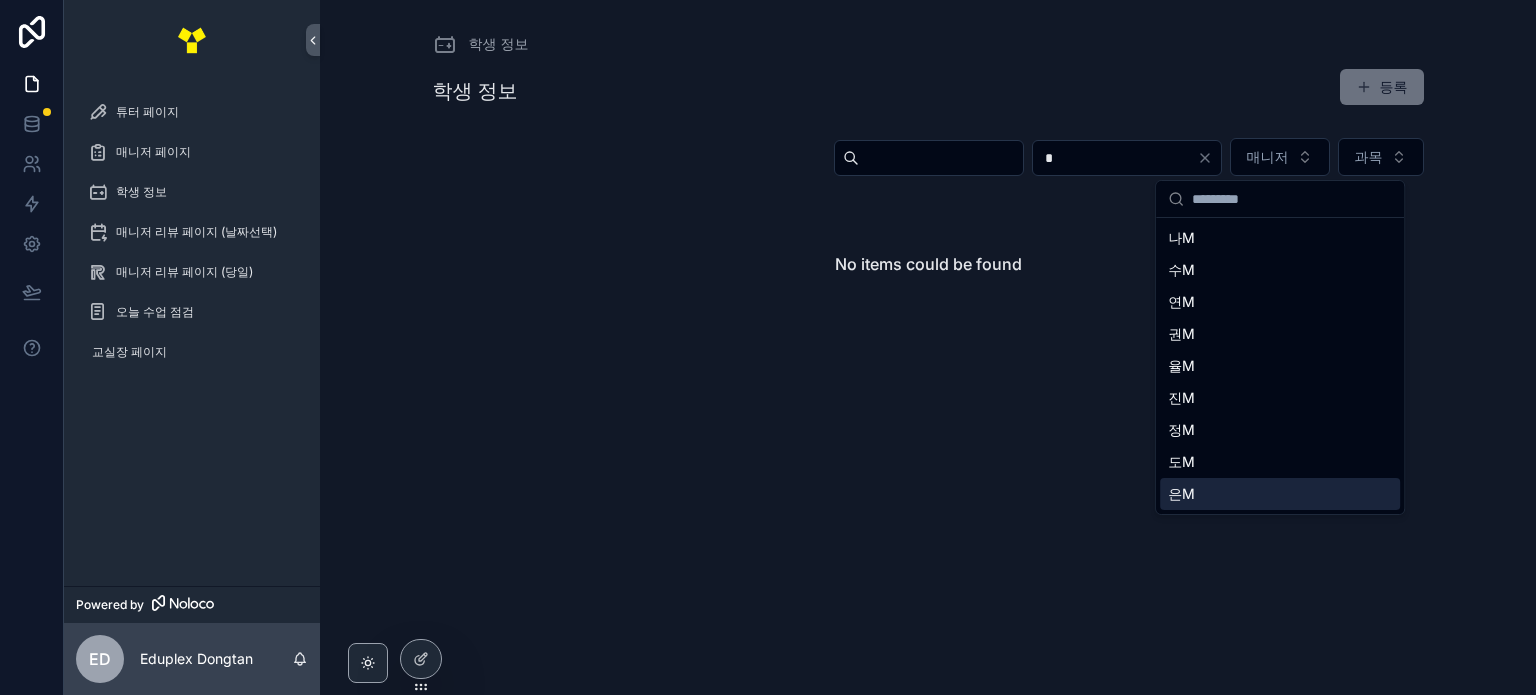 click on "은M" at bounding box center [1280, 494] 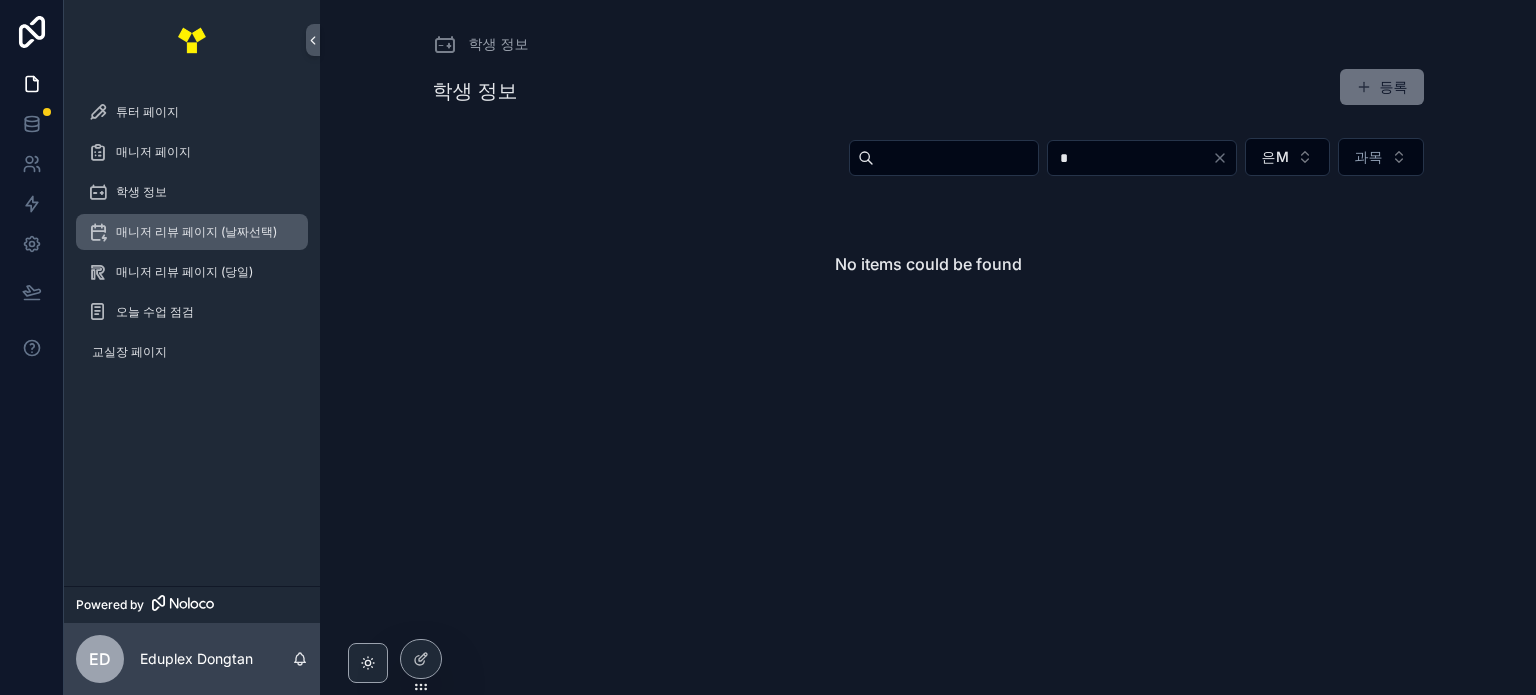 click on "매니저 리뷰 페이지 (날짜선택)" at bounding box center [192, 232] 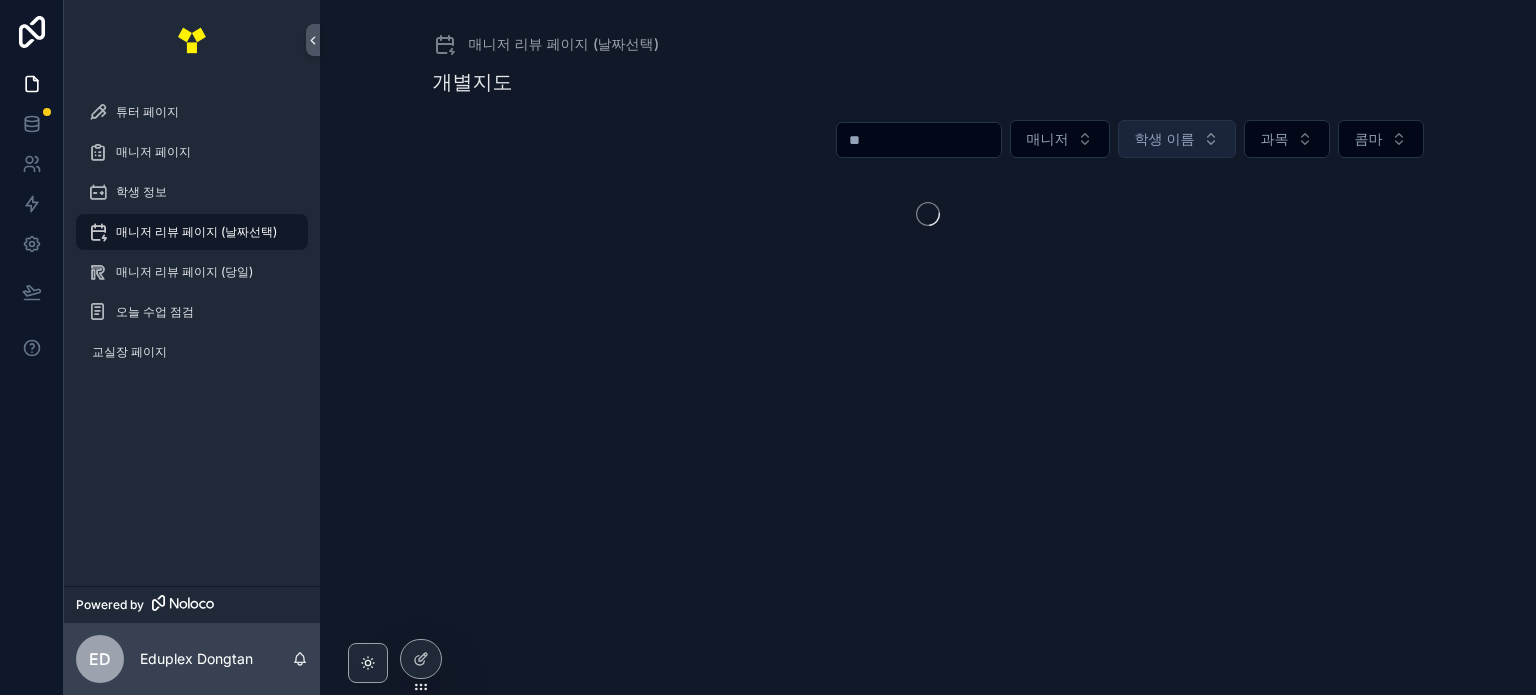click on "학생 이름" at bounding box center (1165, 139) 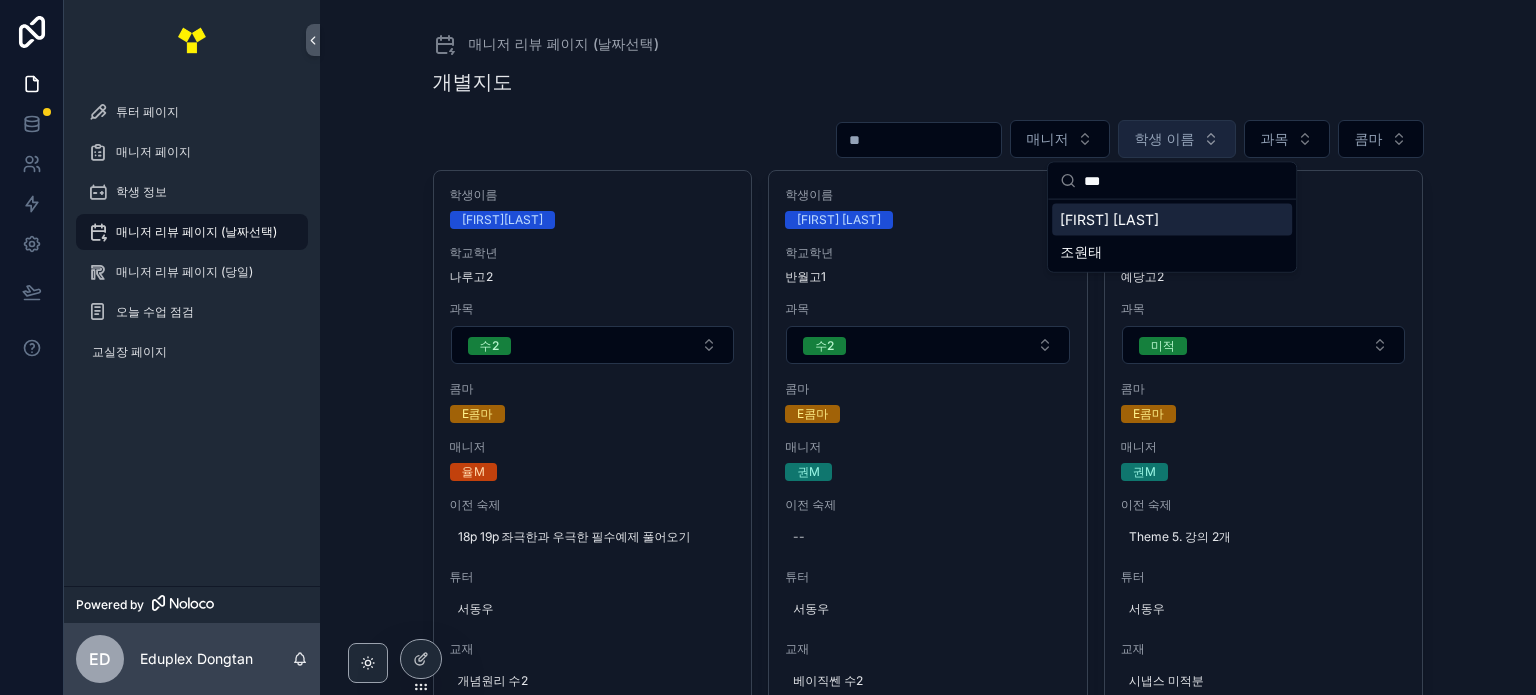 type on "***" 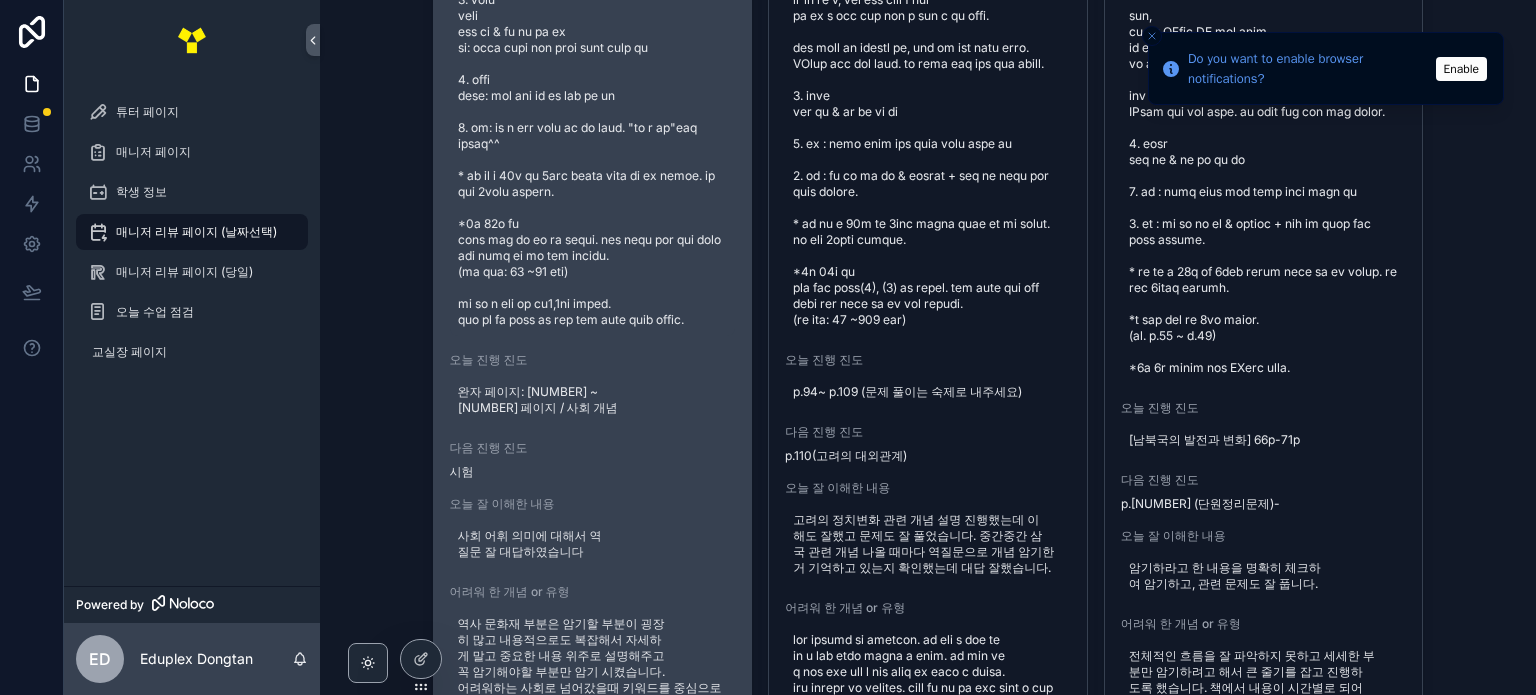 scroll, scrollTop: 998, scrollLeft: 0, axis: vertical 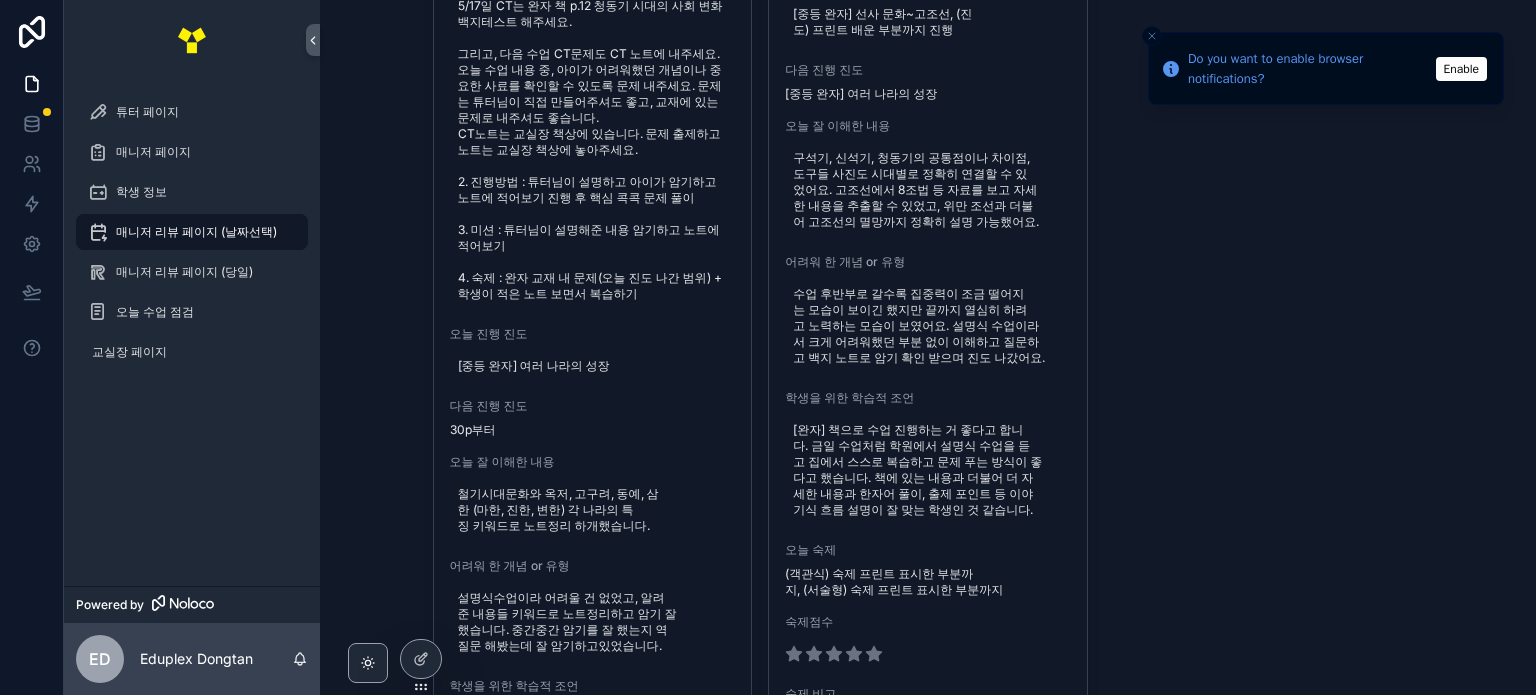 click on "학생이름 [STUDENT_NAME] 학교학년 푸른중3 과목 한국사 콤마 B콤마 매니저 -- 이전 숙제 p.[NUMBER]~[NUMBER] 문제 풀어오고 내용 복습 튜터 [TUTOR_NAME] 교재 완자 날짜 [DATE]. [DATE]. 오늘 수업 필독 사항 오늘 진행 진도 완자 페이지: [NUMBER] ~[NUMBER] 페이지 / 사회 개념 다음 진행 진도 시험 오늘 잘 이해한 내용 사회 어휘 의미에 대해서 역질문 잘 대답하였습니다 어려워 한 개념 or 유형 학생을 위한 학습적 조언 자주 졸았습니다. 태도 -1
너무 피곤해해서 5분 쉬었습니다. 태도 -1 오늘 숙제 시험 잘보기 숙제점수 숙제 비고 다해왔습니다. CT점수 CT 비고 CT 없었습니다. Ct노트 없음 태도점수 출결 학생이름 [STUDENT_NAME] 학교학년 푸른중3 과목 한국사 콤마 B콤마 매니저 -- 이전 숙제 풀었던 문제 채점해오기, [NUMBER]쪽까지 풀어오기 튜터 [TUTOR_NAME] 교재 완자 날짜 [DATE]. [DATE]. 오늘 수업 필독 사항 오늘 진행 진도 다음 진행 진도 1/2" at bounding box center (928, -1960) 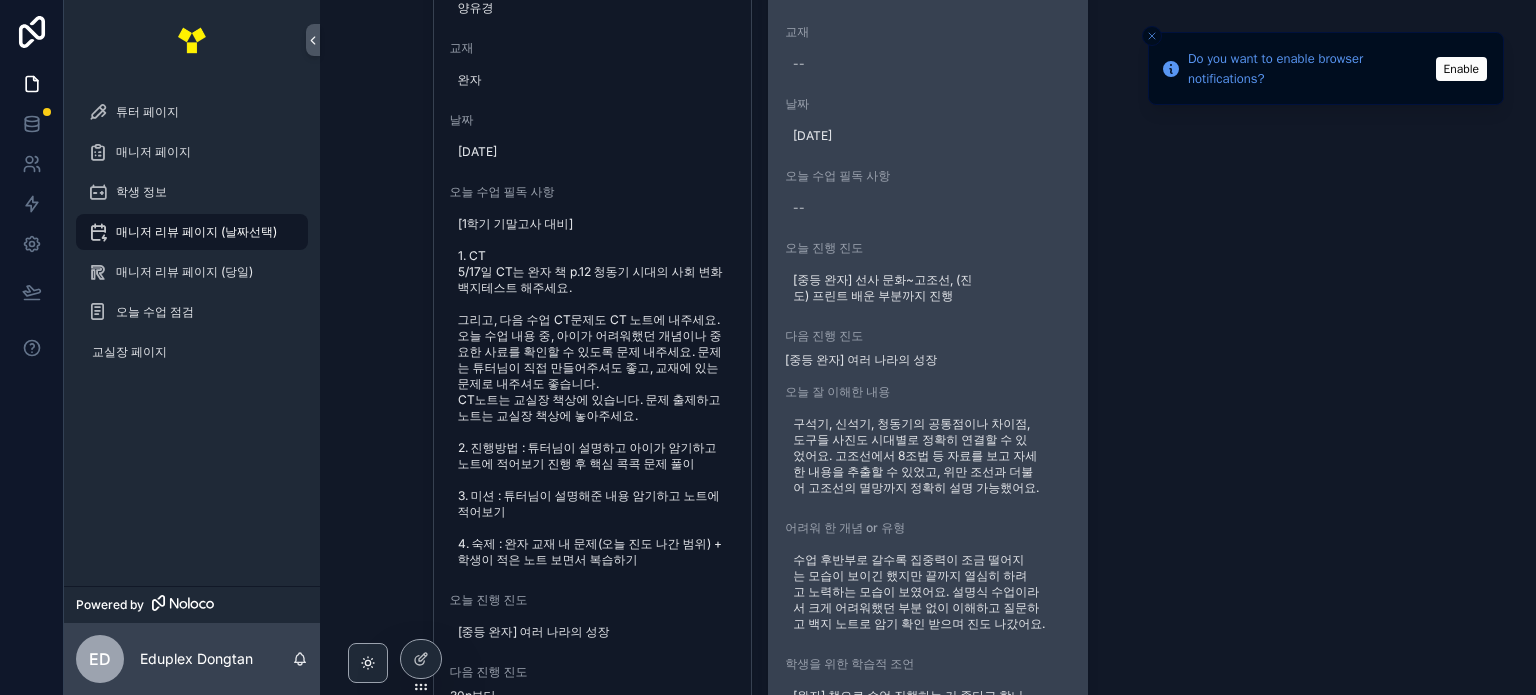 scroll, scrollTop: 5091, scrollLeft: 0, axis: vertical 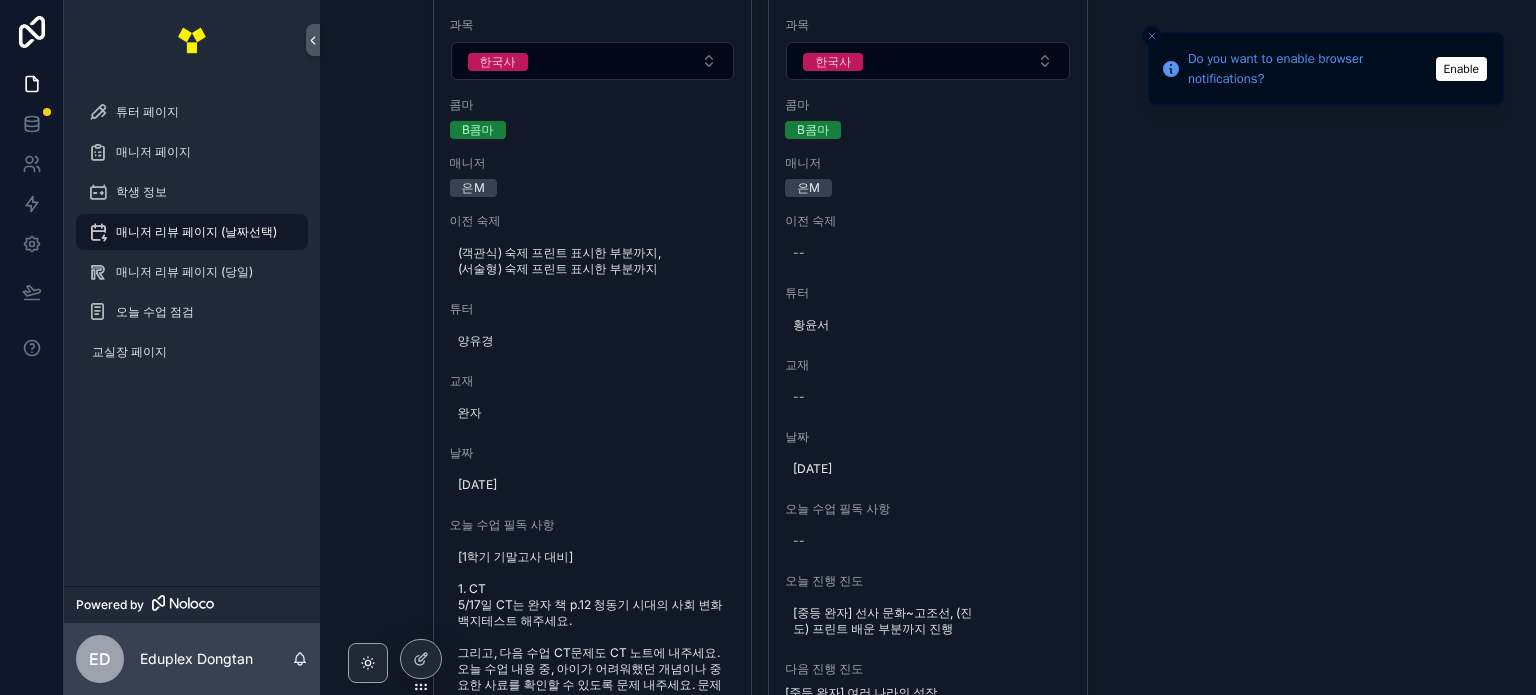 click on "학생이름 [STUDENT_NAME] 학교학년 푸른중3 과목 한국사 콤마 B콤마 매니저 -- 이전 숙제 p.[NUMBER]~[NUMBER] 문제 풀어오고 내용 복습 튜터 [TUTOR_NAME] 교재 완자 날짜 [DATE]. [DATE]. 오늘 수업 필독 사항 오늘 진행 진도 완자 페이지: [NUMBER] ~[NUMBER] 페이지 / 사회 개념 다음 진행 진도 시험 오늘 잘 이해한 내용 사회 어휘 의미에 대해서 역질문 잘 대답하였습니다 어려워 한 개념 or 유형 학생을 위한 학습적 조언 자주 졸았습니다. 태도 -1
너무 피곤해해서 5분 쉬었습니다. 태도 -1 오늘 숙제 시험 잘보기 숙제점수 숙제 비고 다해왔습니다. CT점수 CT 비고 CT 없었습니다. Ct노트 없음 태도점수 출결 학생이름 [STUDENT_NAME] 학교학년 푸른중3 과목 한국사 콤마 B콤마 매니저 -- 이전 숙제 풀었던 문제 채점해오기, [NUMBER]쪽까지 풀어오기 튜터 [TUTOR_NAME] 교재 완자 날짜 [DATE]. [DATE]. 오늘 수업 필독 사항 오늘 진행 진도 다음 진행 진도 1/2" at bounding box center (928, -1361) 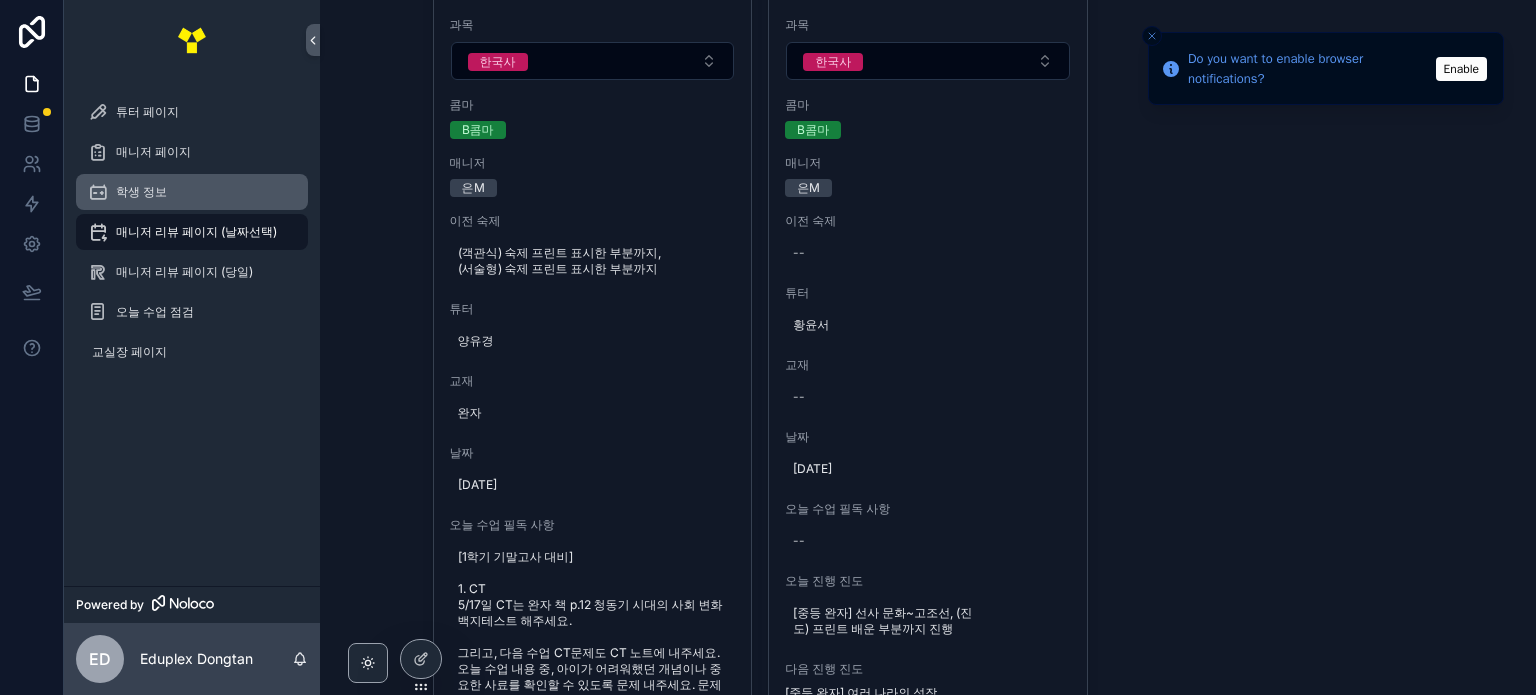 click on "학생 정보" at bounding box center [192, 192] 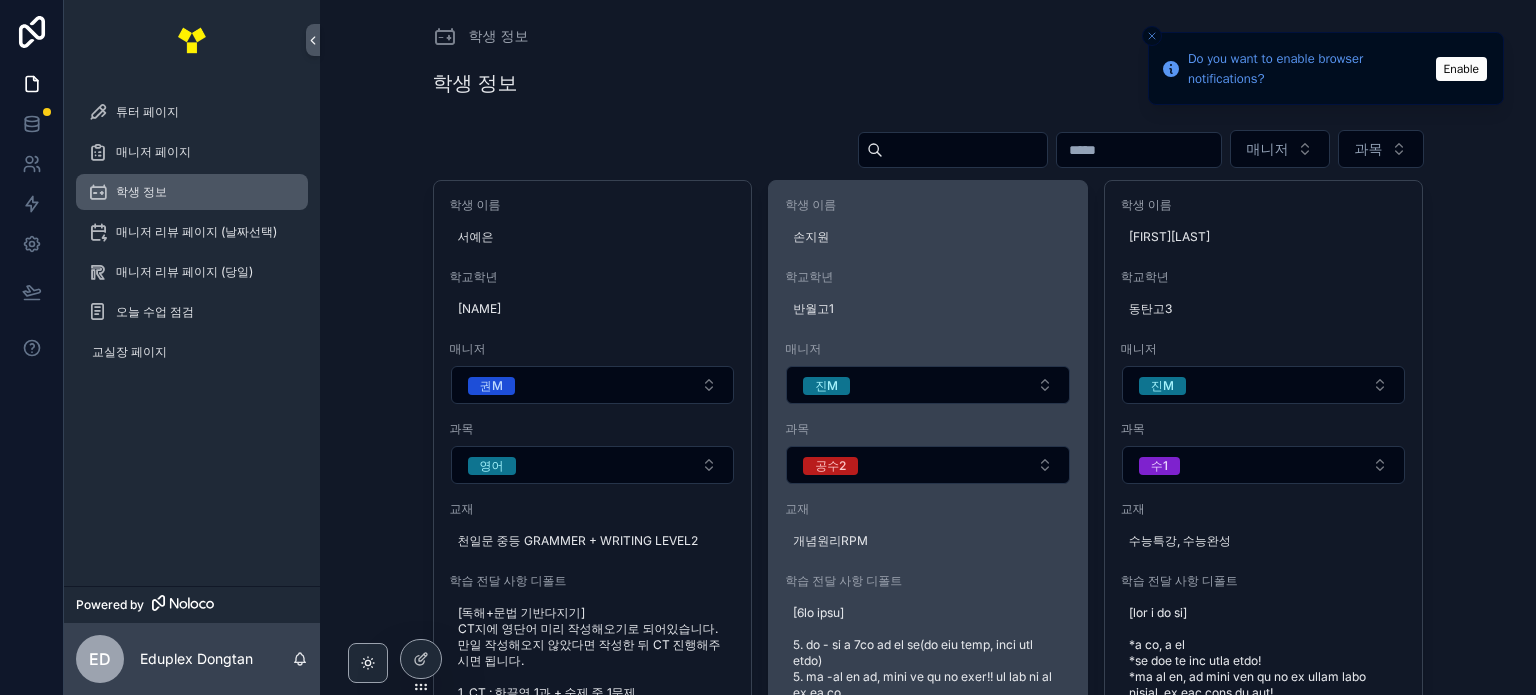 scroll, scrollTop: 0, scrollLeft: 0, axis: both 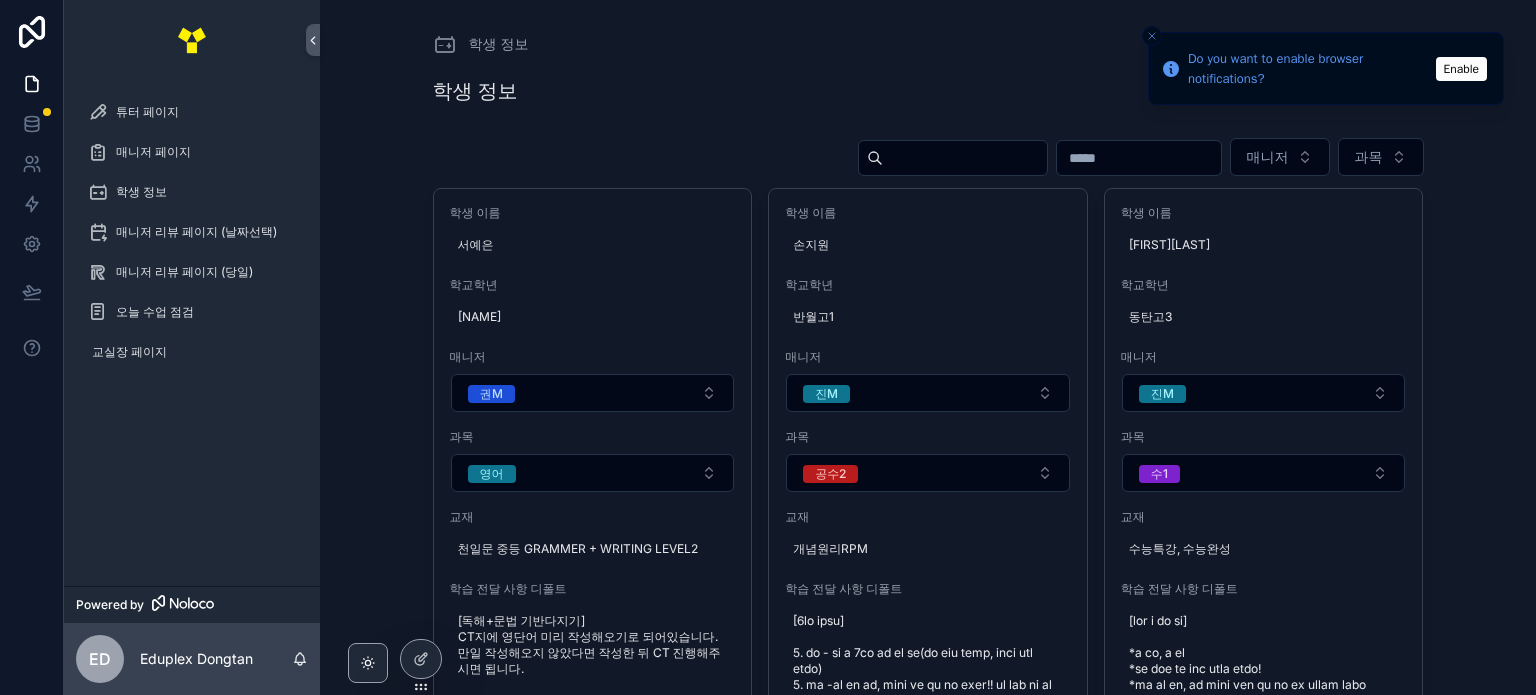 click at bounding box center [1139, 158] 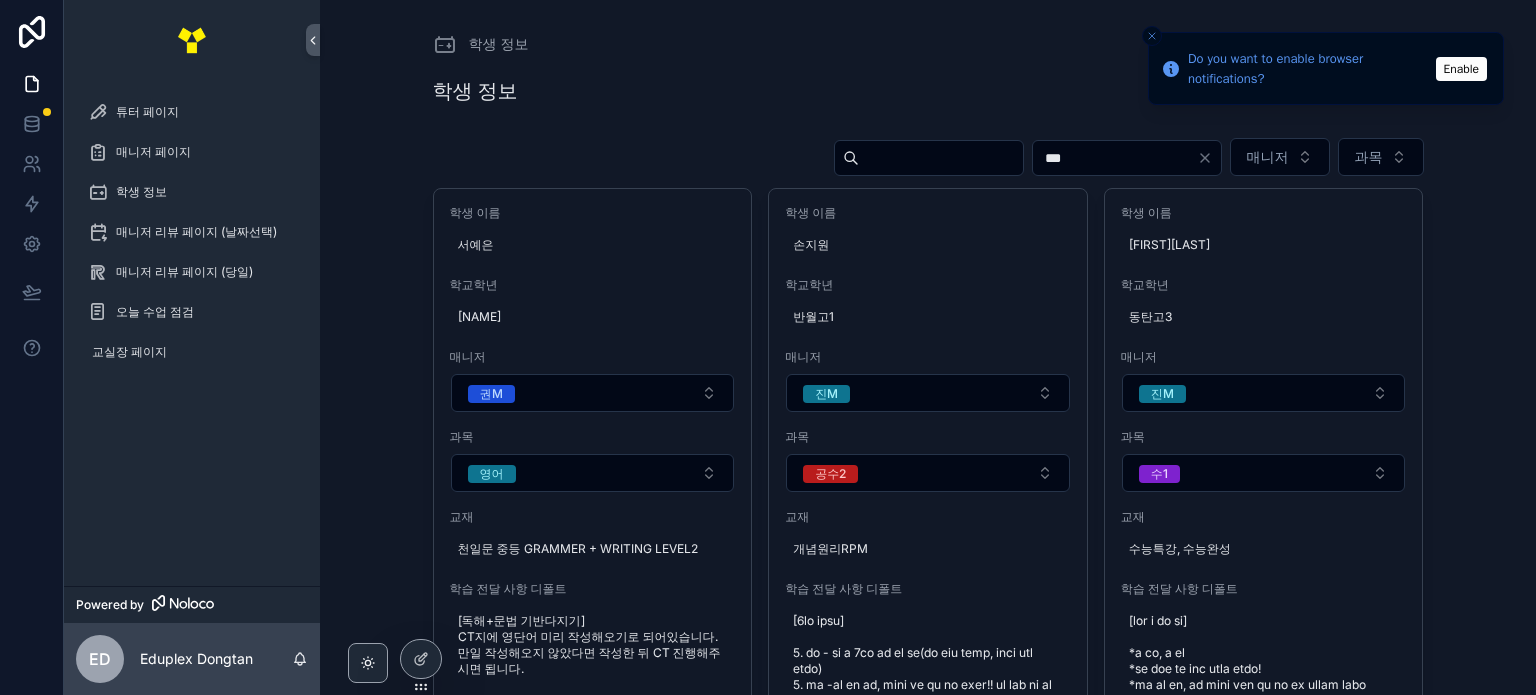 type on "***" 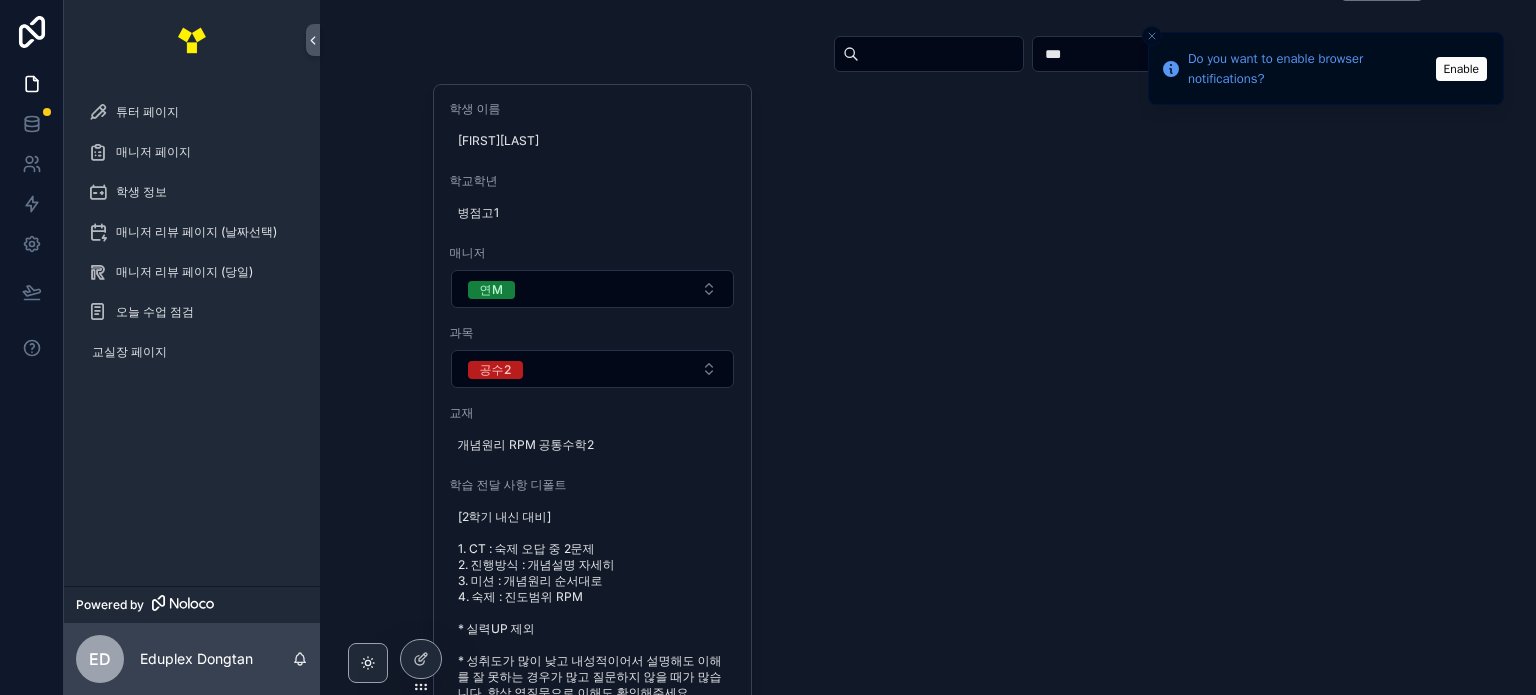 scroll, scrollTop: 292, scrollLeft: 0, axis: vertical 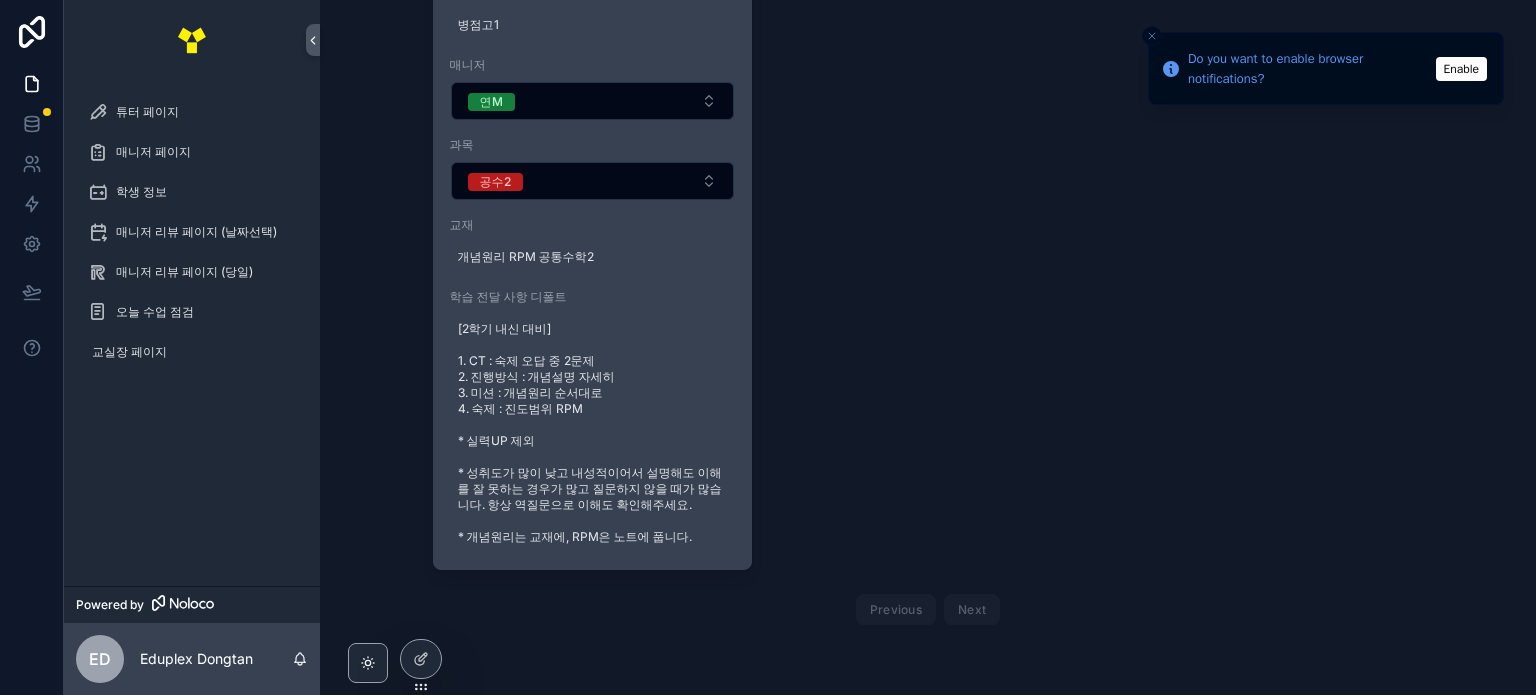 click on "[2학기 내신 대비]
1. CT : 숙제 오답 중 2문제
2. 진행방식 : 개념설명 자세히
3. 미션 : 개념원리 순서대로
4. 숙제 : 진도범위 RPM
* 실력UP 제외
* 성취도가 많이 낮고 내성적이어서 설명해도 이해를 잘 못하는 경우가 많고 질문하지 않을 때가 많습니다. 항상 역질문으로 이해도 확인해주세요.
* 개념원리는 교재에, RPM은 노트에 풉니다." at bounding box center [593, 433] 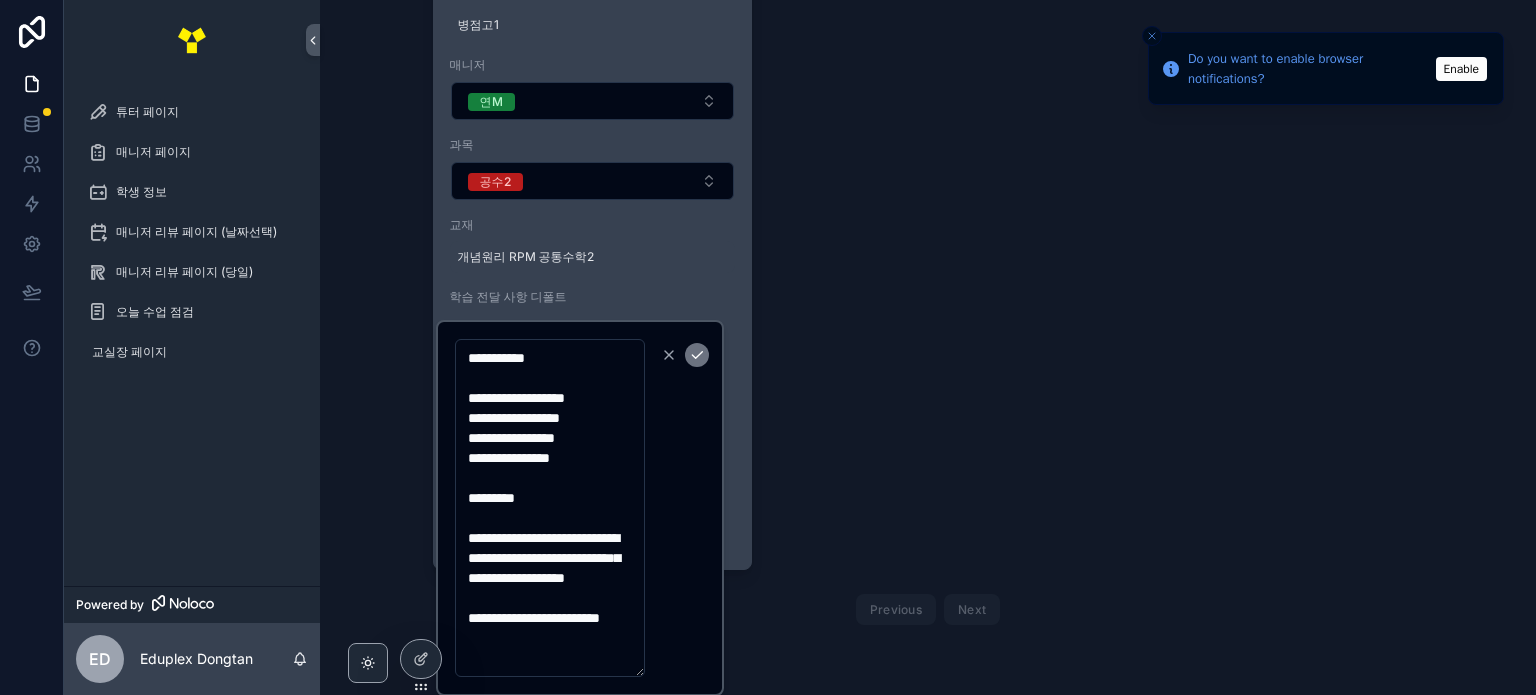 scroll, scrollTop: 76, scrollLeft: 0, axis: vertical 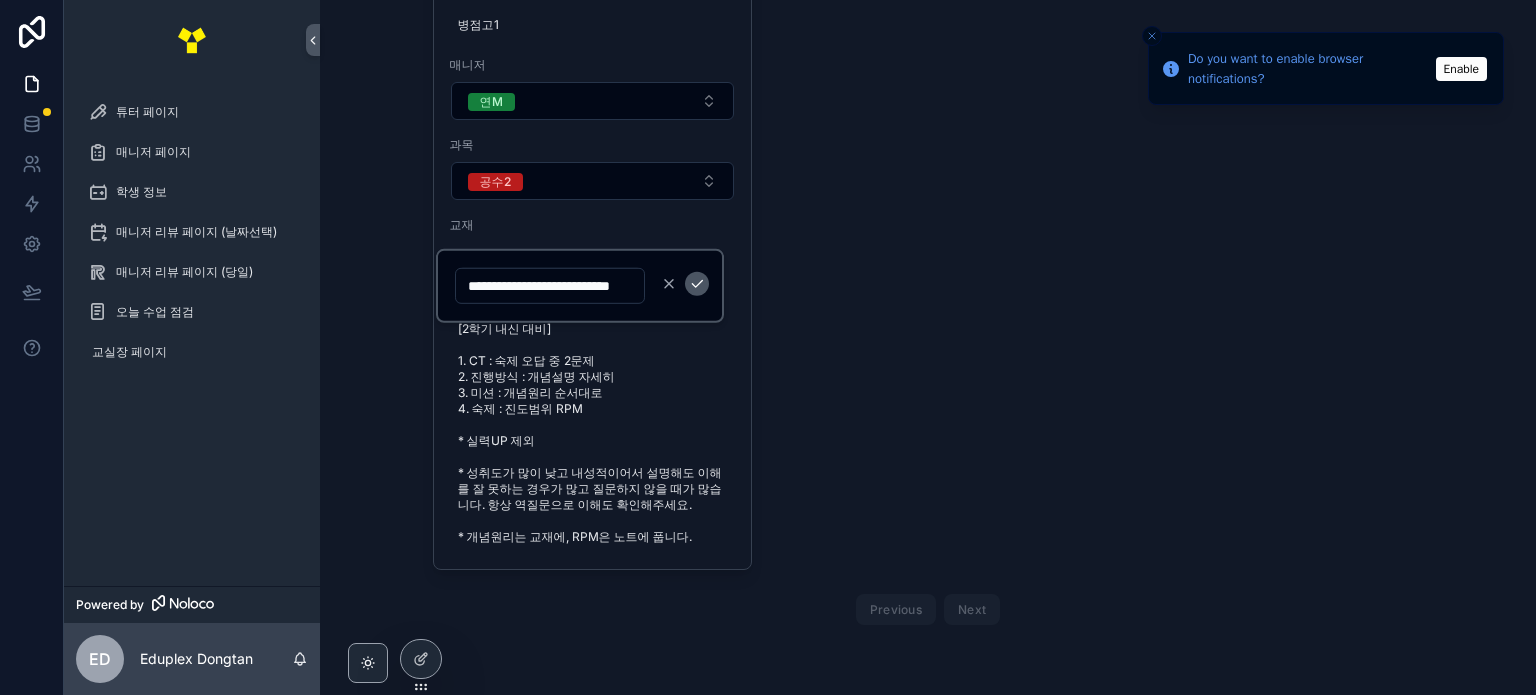 type on "**********" 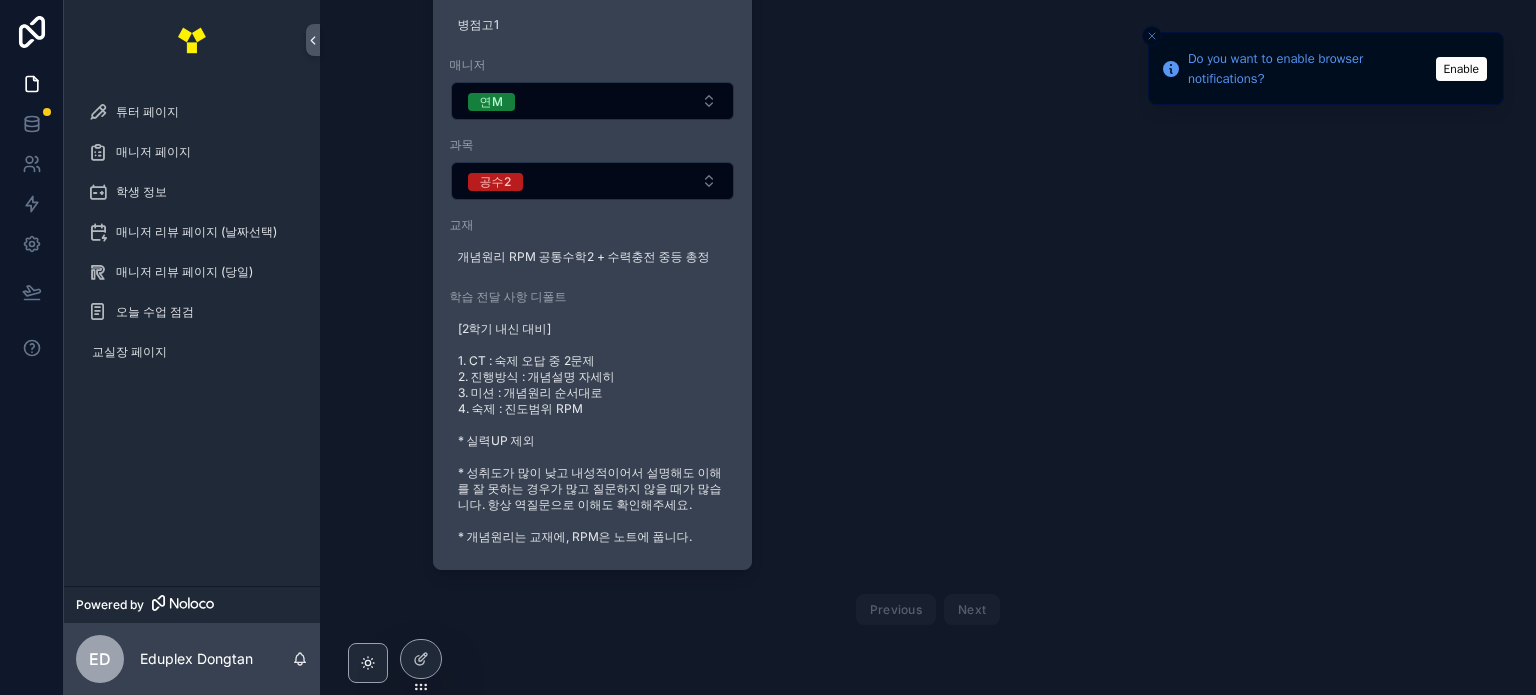 click on "개념원리 RPM 공통수학2 + 수력충전 중등 총정" at bounding box center (593, 257) 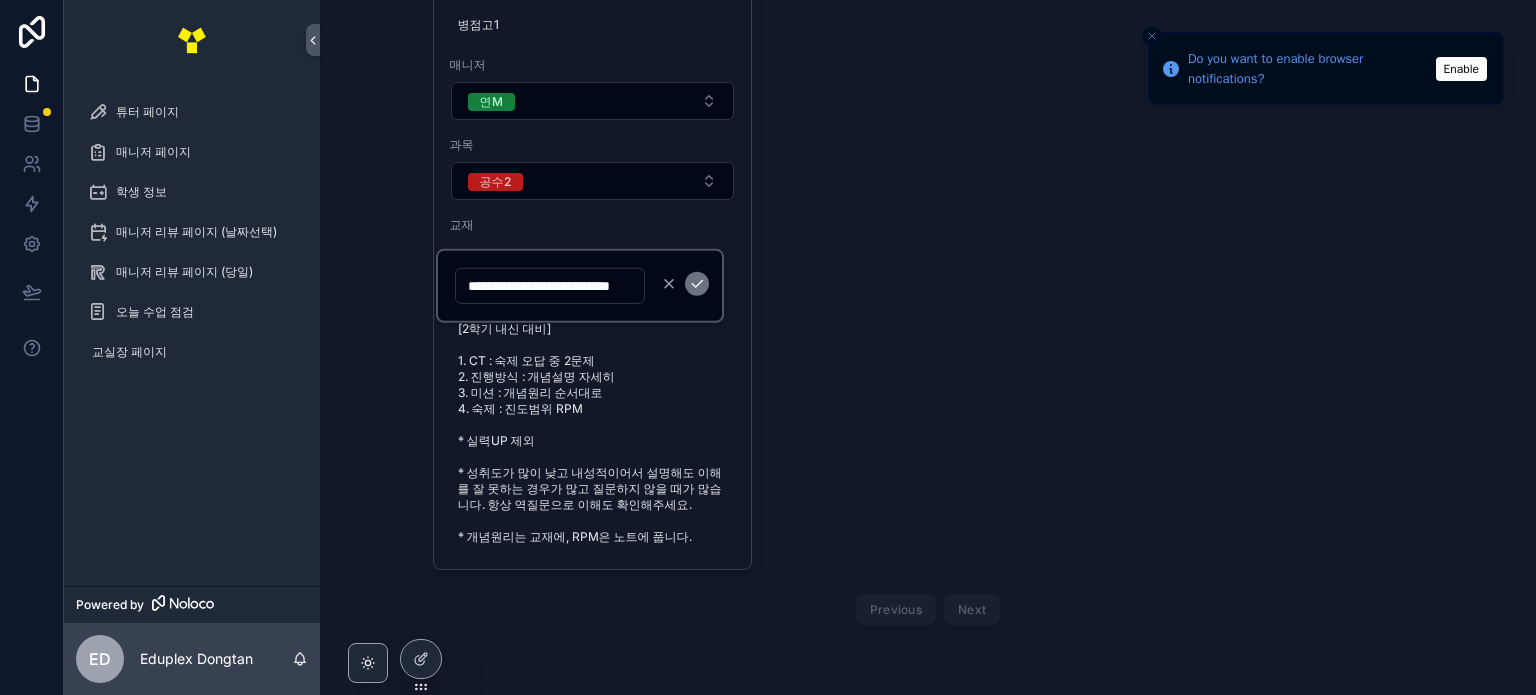 scroll, scrollTop: 0, scrollLeft: 145, axis: horizontal 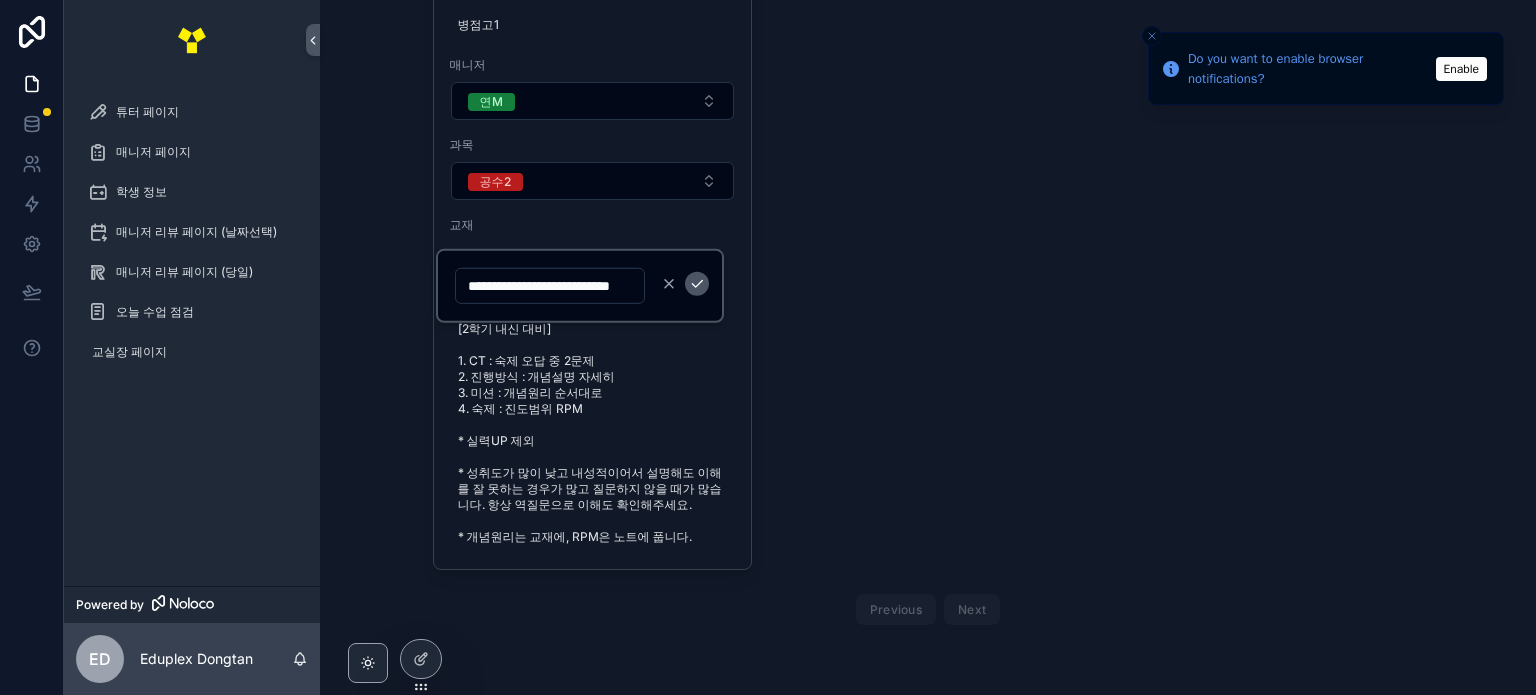 click 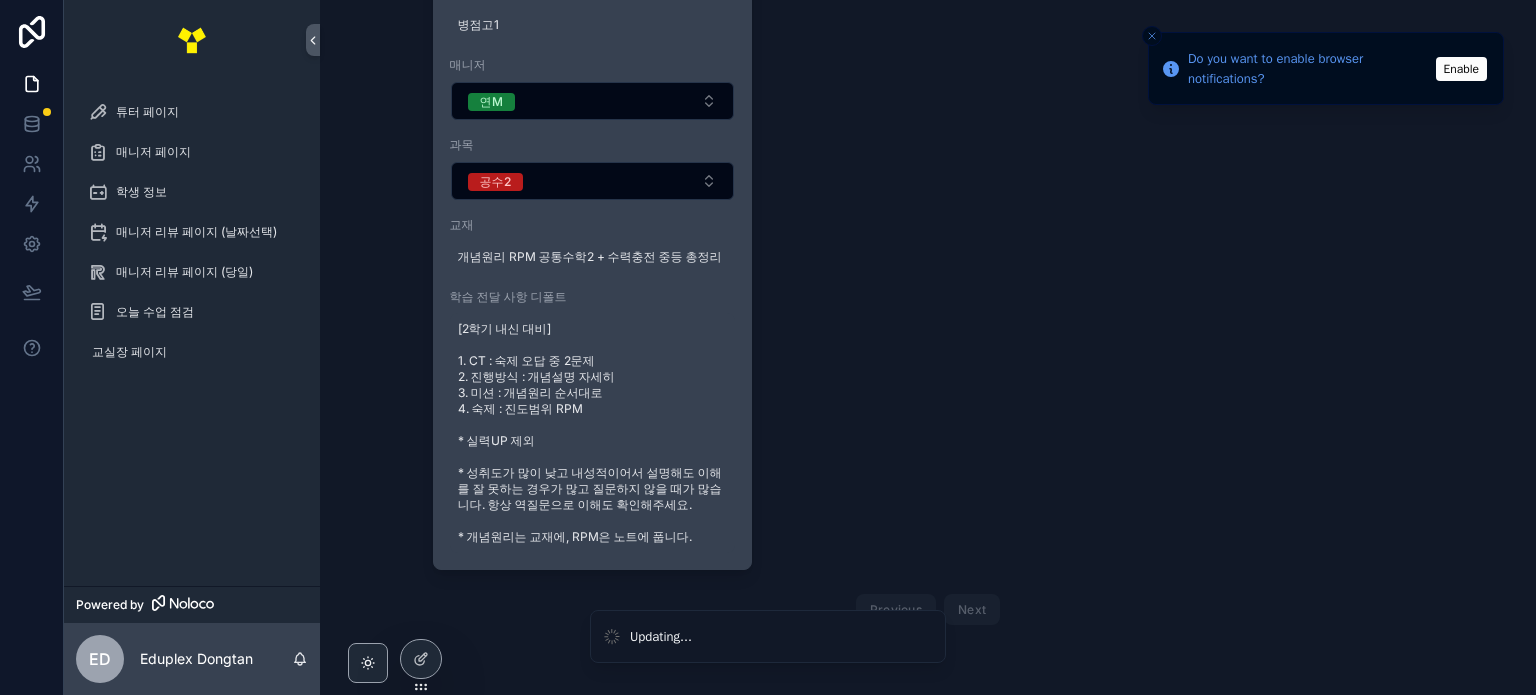 click on "[2학기 내신 대비]
1. CT : 숙제 오답 중 2문제
2. 진행방식 : 개념설명 자세히
3. 미션 : 개념원리 순서대로
4. 숙제 : 진도범위 RPM
* 실력UP 제외
* 성취도가 많이 낮고 내성적이어서 설명해도 이해를 잘 못하는 경우가 많고 질문하지 않을 때가 많습니다. 항상 역질문으로 이해도 확인해주세요.
* 개념원리는 교재에, RPM은 노트에 풉니다." at bounding box center [593, 433] 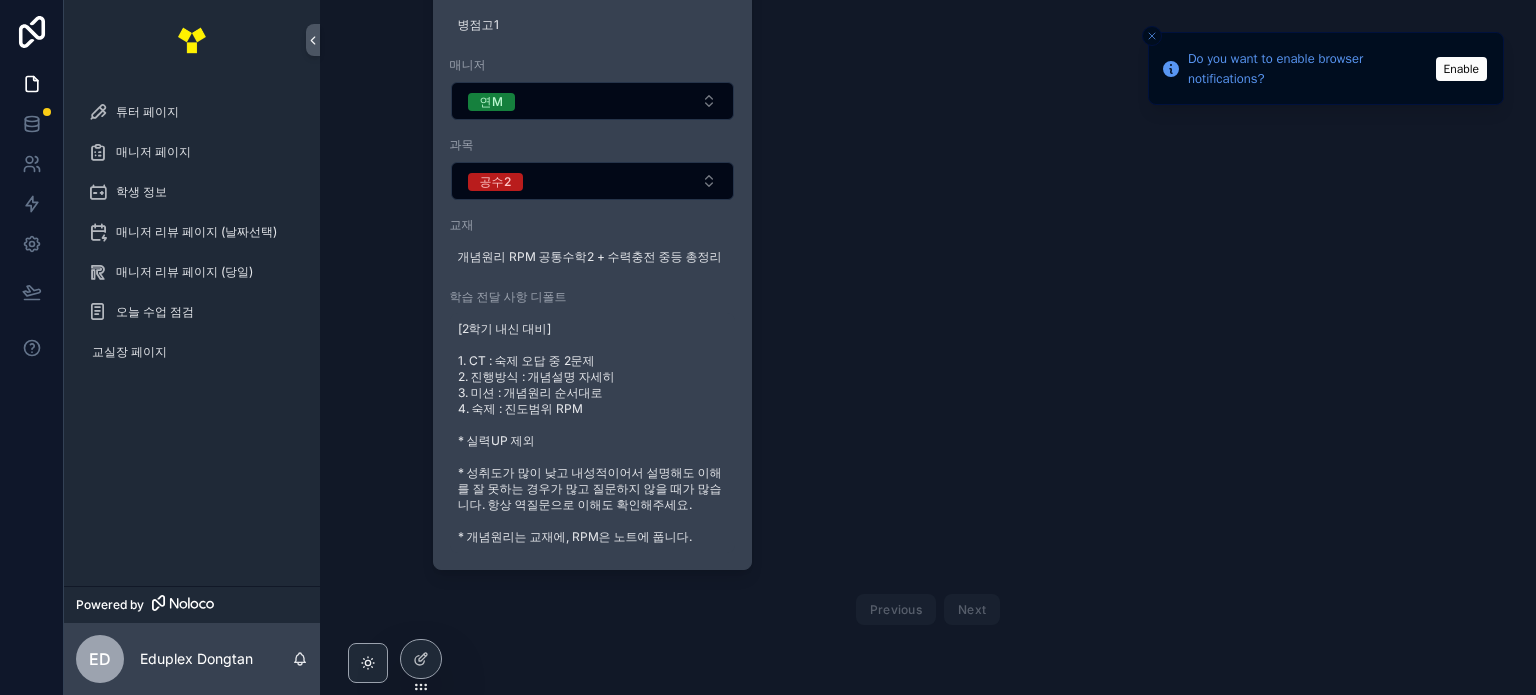 click on "[2학기 내신 대비]
1. CT : 숙제 오답 중 2문제
2. 진행방식 : 개념설명 자세히
3. 미션 : 개념원리 순서대로
4. 숙제 : 진도범위 RPM
* 실력UP 제외
* 성취도가 많이 낮고 내성적이어서 설명해도 이해를 잘 못하는 경우가 많고 질문하지 않을 때가 많습니다. 항상 역질문으로 이해도 확인해주세요.
* 개념원리는 교재에, RPM은 노트에 풉니다." at bounding box center (593, 433) 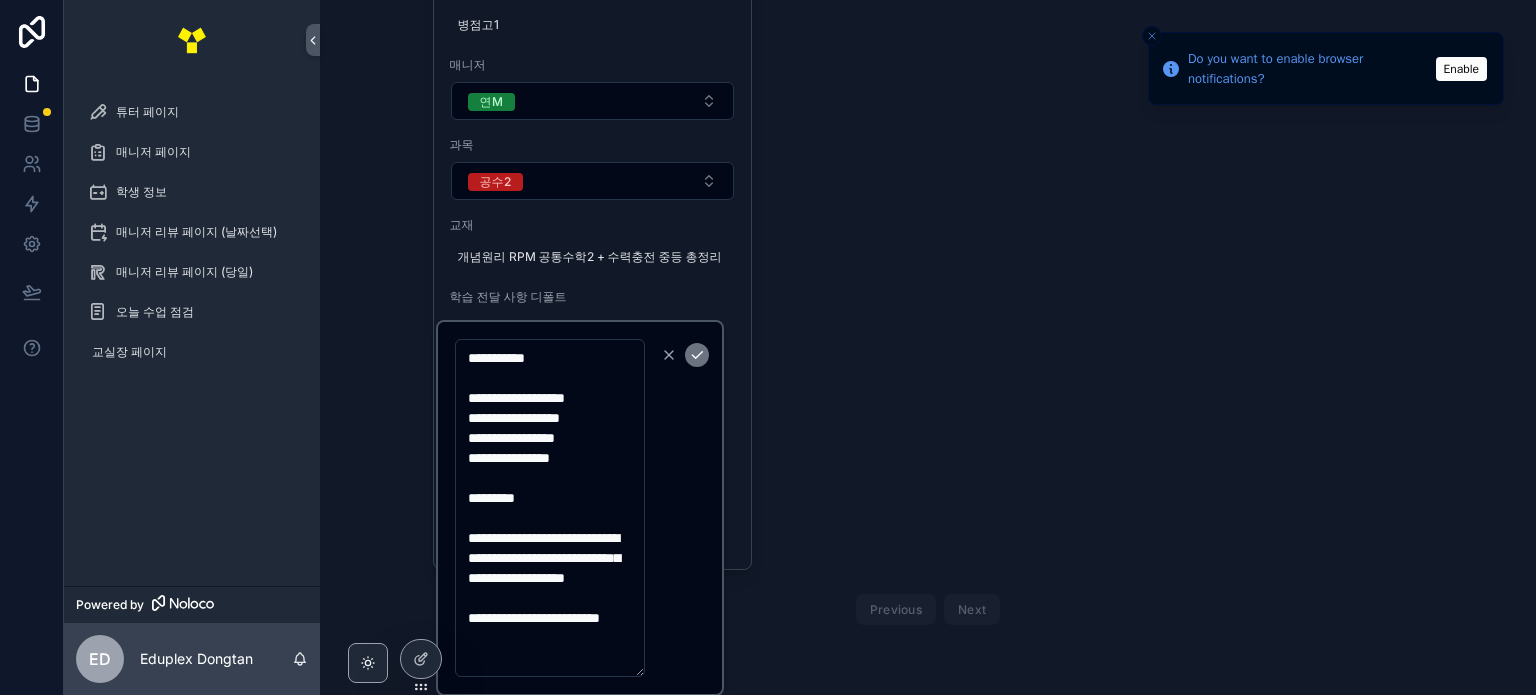 scroll, scrollTop: 0, scrollLeft: 0, axis: both 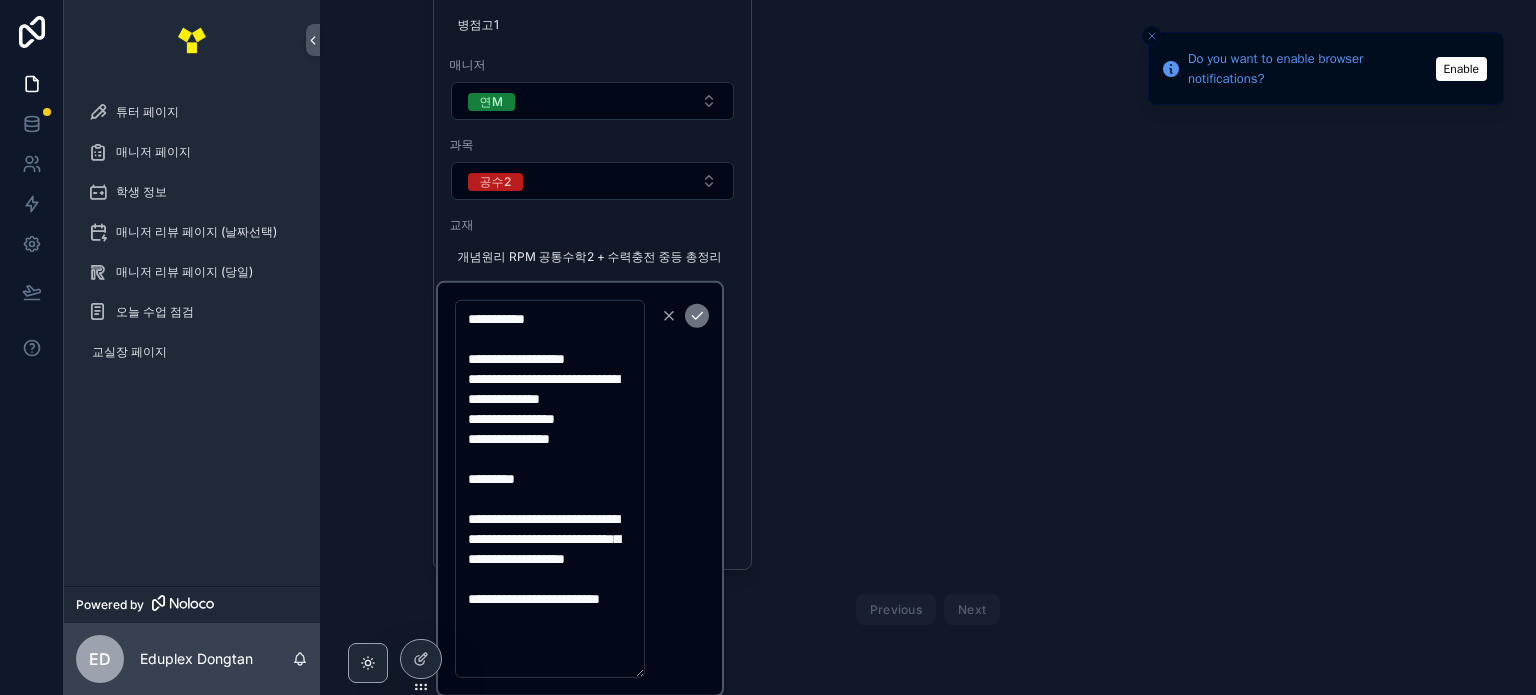 click on "**********" at bounding box center [550, 489] 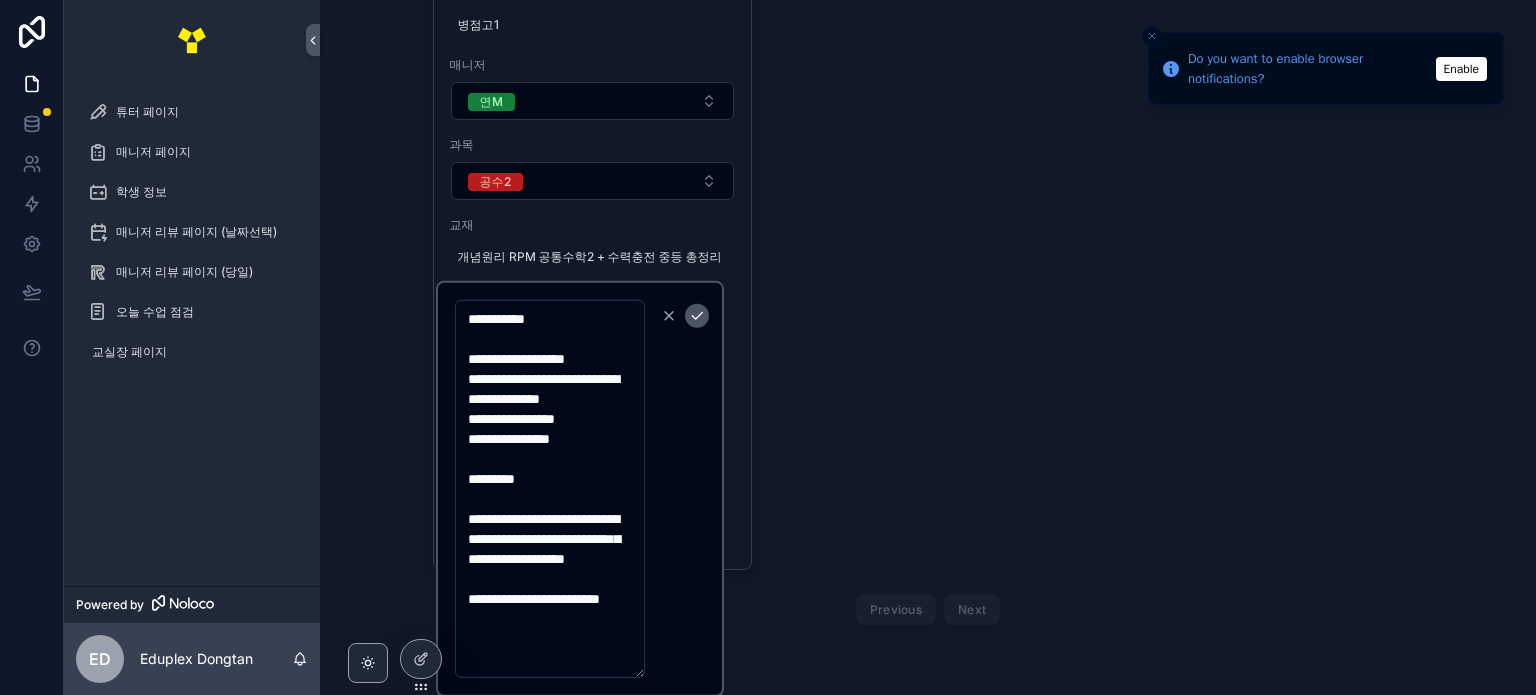 type on "**********" 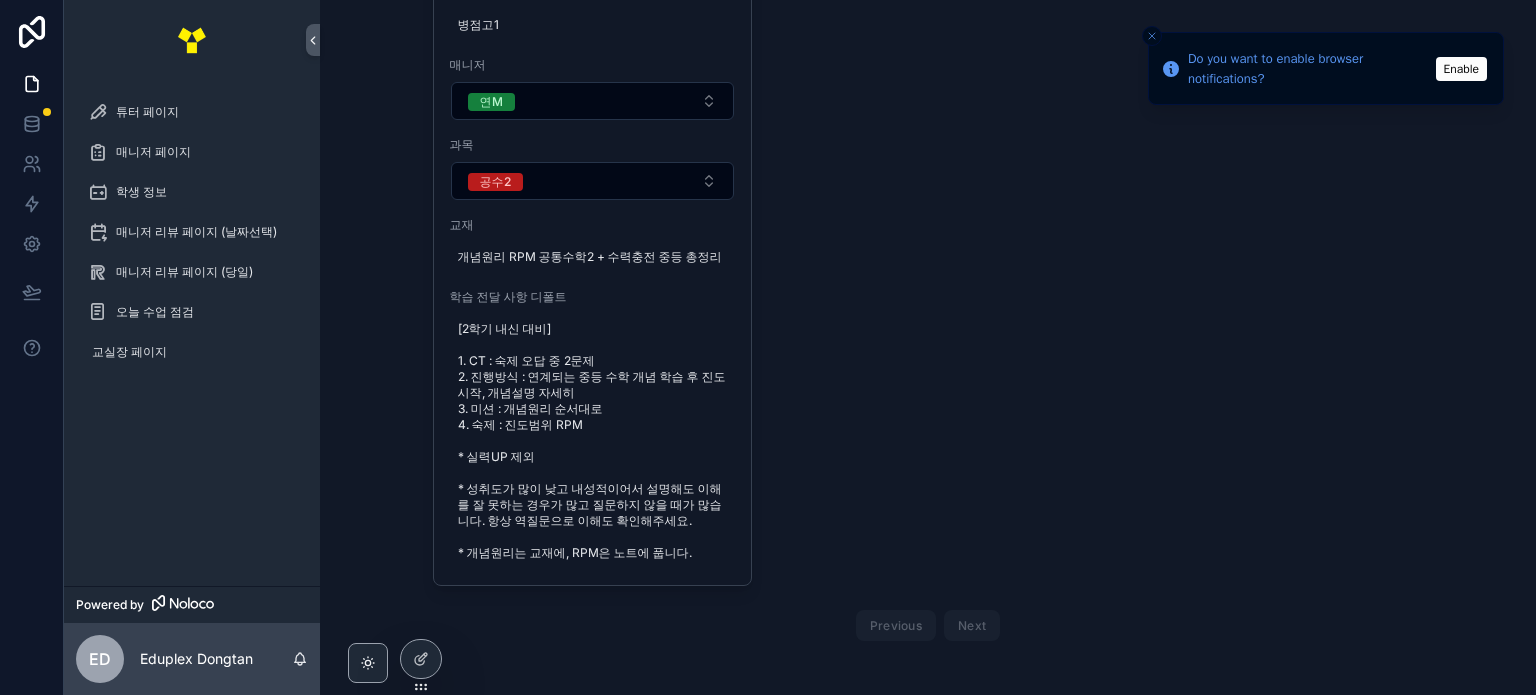 scroll, scrollTop: 308, scrollLeft: 0, axis: vertical 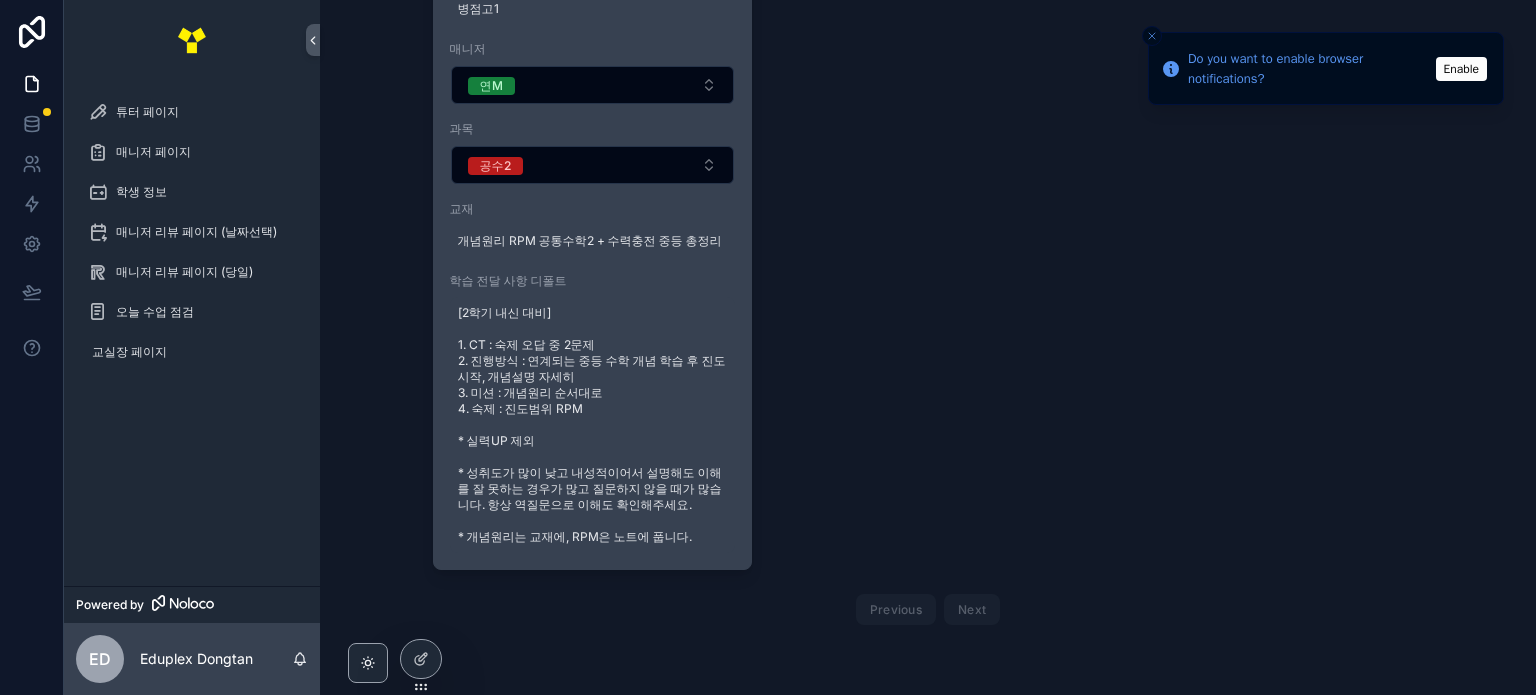 click on "[2학기 내신 대비]
1. CT : 숙제 오답 중 2문제
2. 진행방식 : 연계되는 중등 수학 개념 학습 후 진도 시작, 개념설명 자세히
3. 미션 : 개념원리 순서대로
4. 숙제 : 진도범위 RPM
* 실력UP 제외
* 성취도가 많이 낮고 내성적이어서 설명해도 이해를 잘 못하는 경우가 많고 질문하지 않을 때가 많습니다. 항상 역질문으로 이해도 확인해주세요.
* 개념원리는 교재에, RPM은 노트에 풉니다." at bounding box center (593, 425) 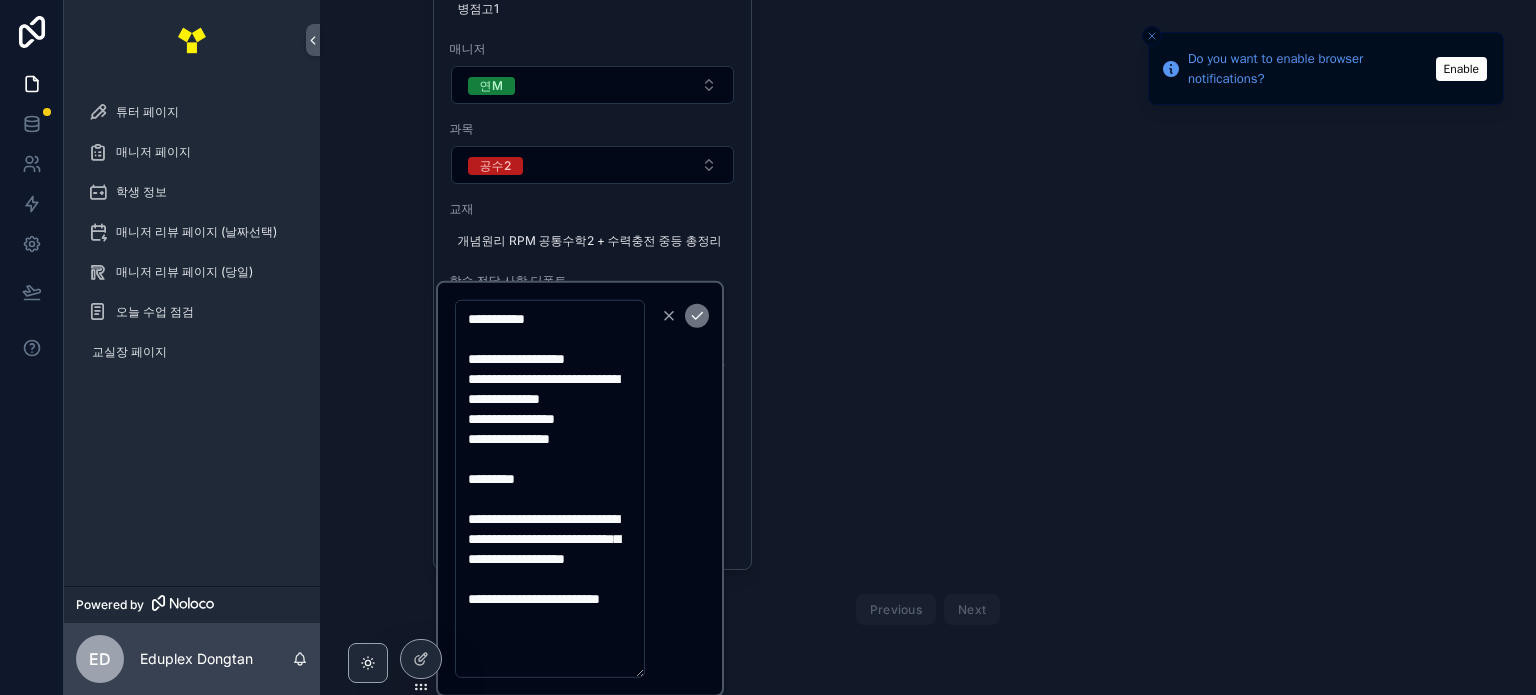click on "**********" at bounding box center (550, 489) 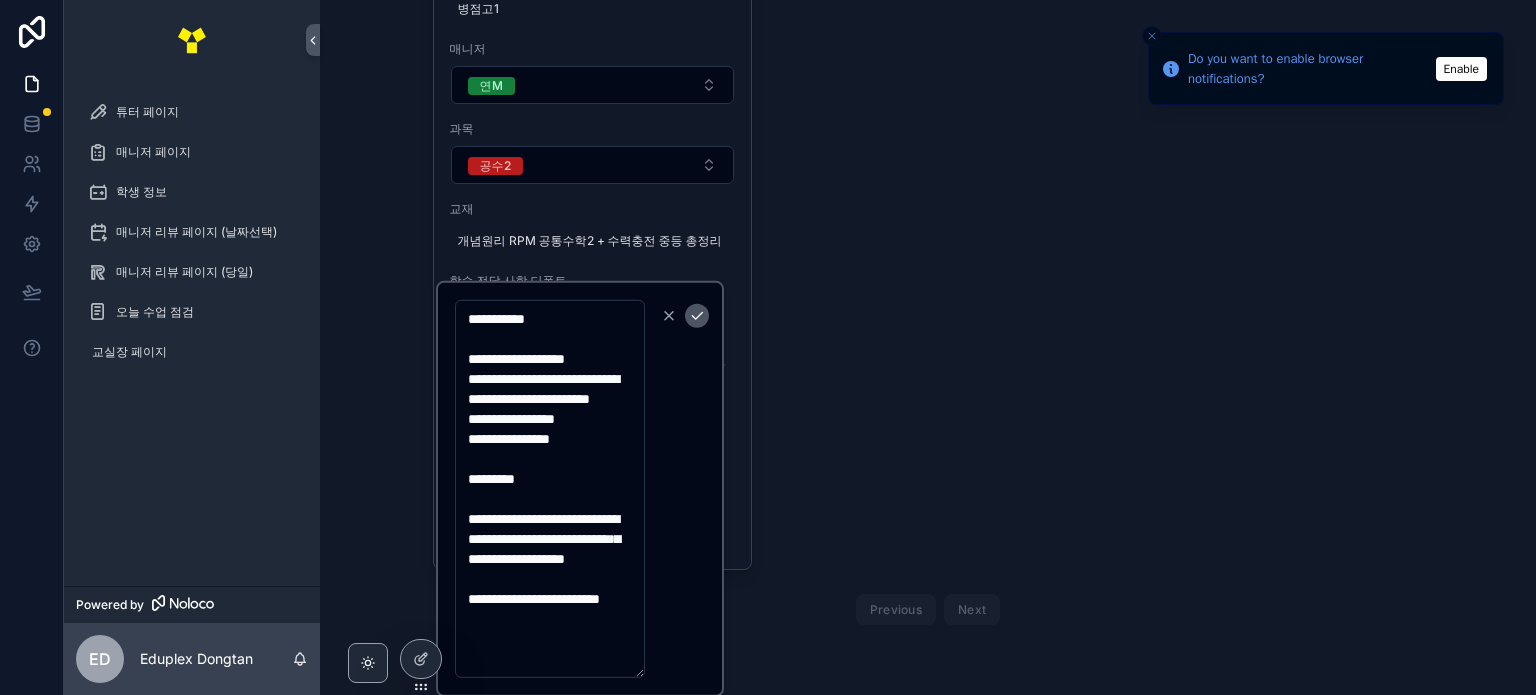 type on "**********" 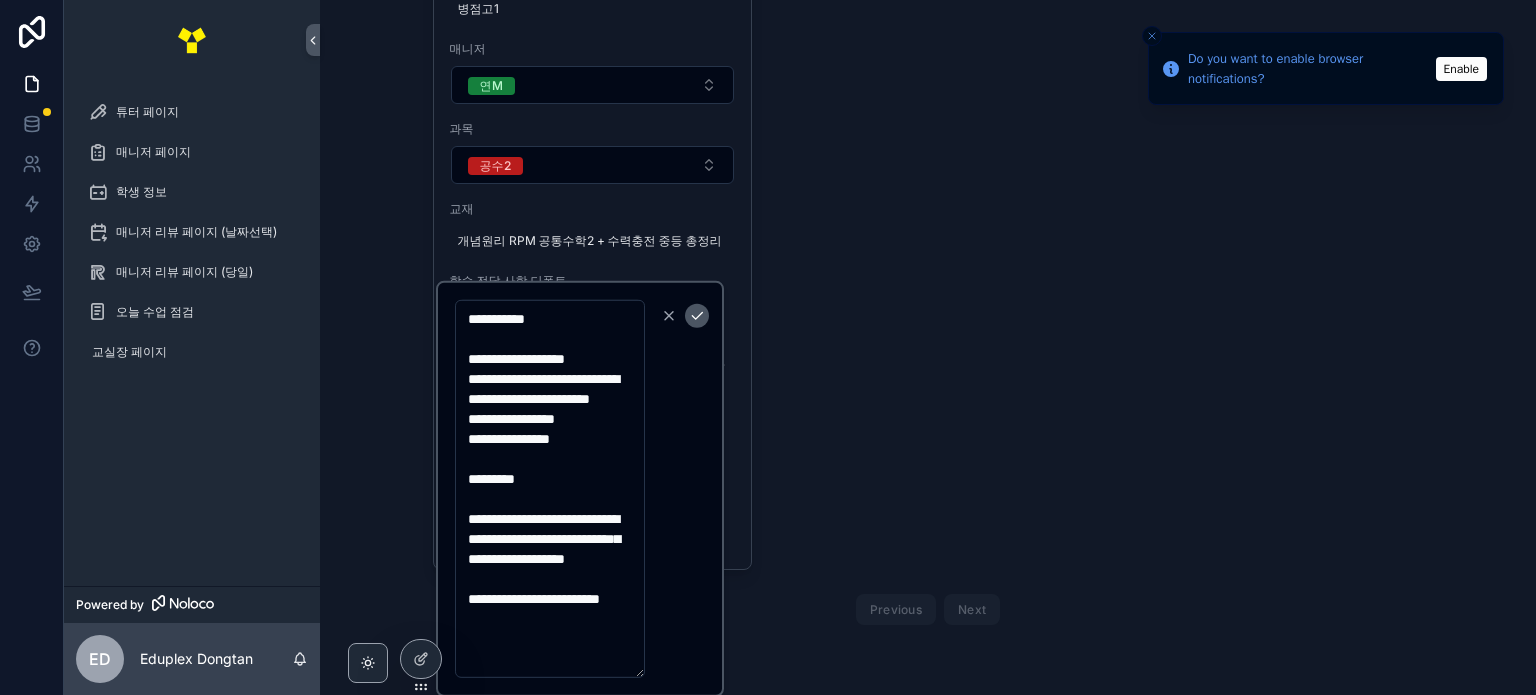 click 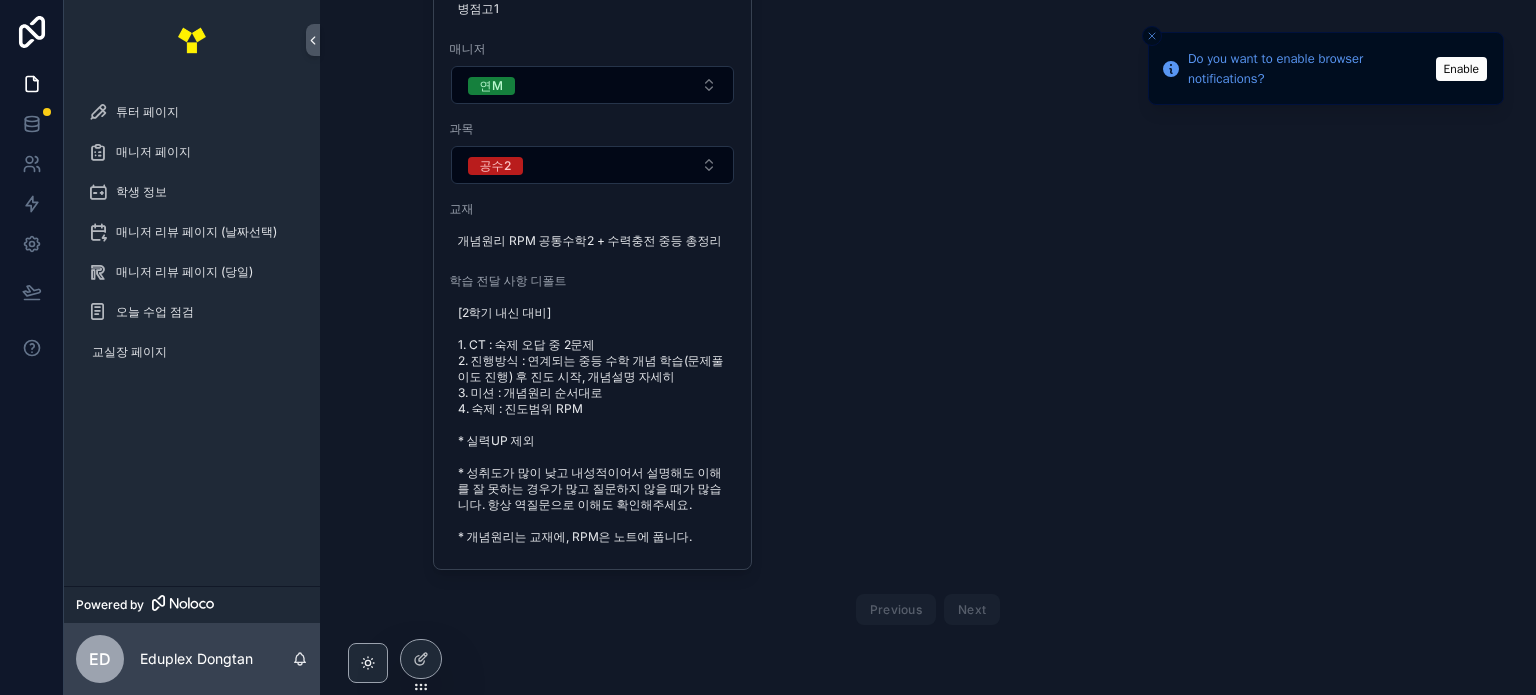 click on "학생 이름 안현지 학교학년 병점고1 매니저 연M 과목 공수2 교재 개념원리 RPM 공통수학2 + 수력충전 중등 총정리 학습 전달 사항 디폴트 [2학기 내신 대비]
1. CT : 숙제 오답 중 2문제
2. 진행방식 : 연계되는 중등 수학 개념 학습(문제풀이도 진행) 후 진도 시작, 개념설명 자세히
3. 미션 : 개념원리 순서대로
4. 숙제 : 진도범위 RPM
* 실력UP 제외
* 성취도가 많이 낮고 내성적이어서 설명해도 이해를 잘 못하는 경우가 많고 질문하지 않을 때가 많습니다. 항상 역질문으로 이해도 확인해주세요.
* 개념원리는 교재에, RPM은 노트에 풉니다. Previous Next" at bounding box center (928, 256) 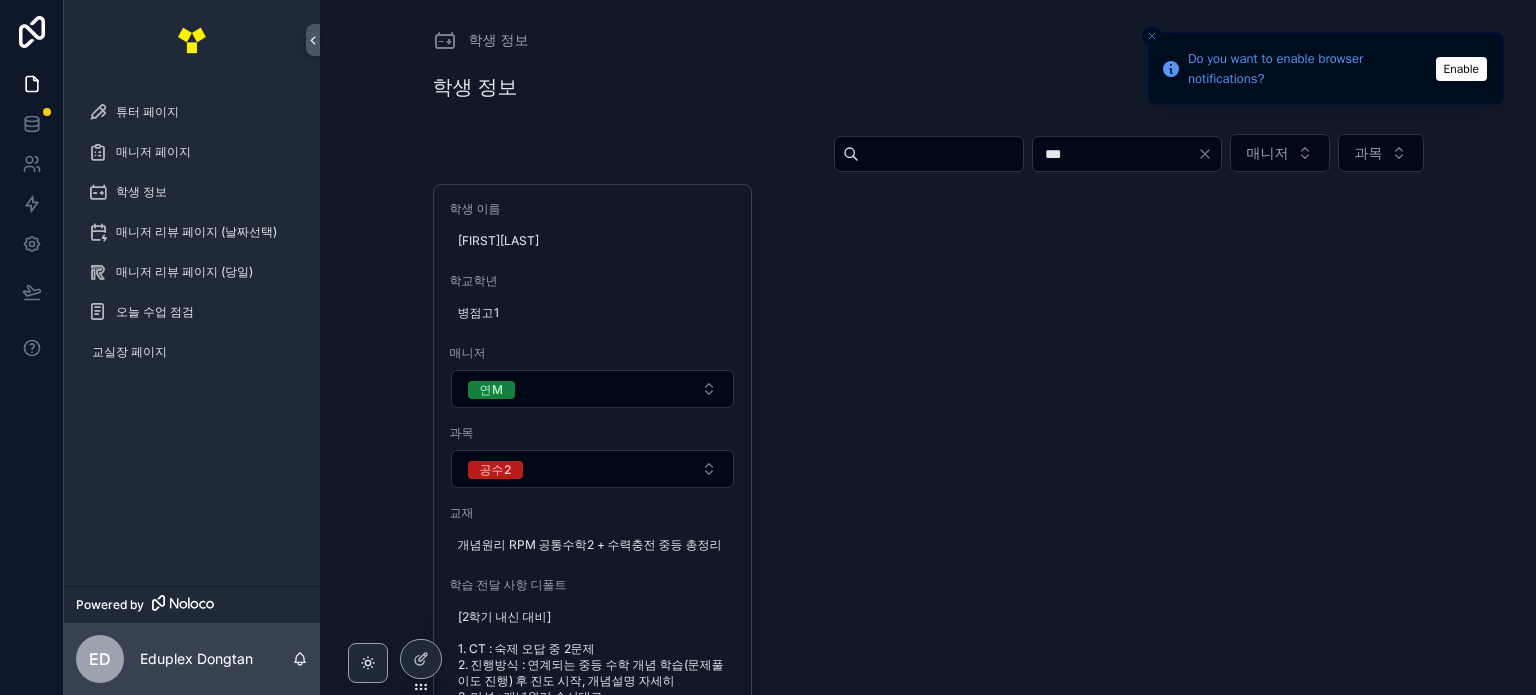 scroll, scrollTop: 0, scrollLeft: 0, axis: both 